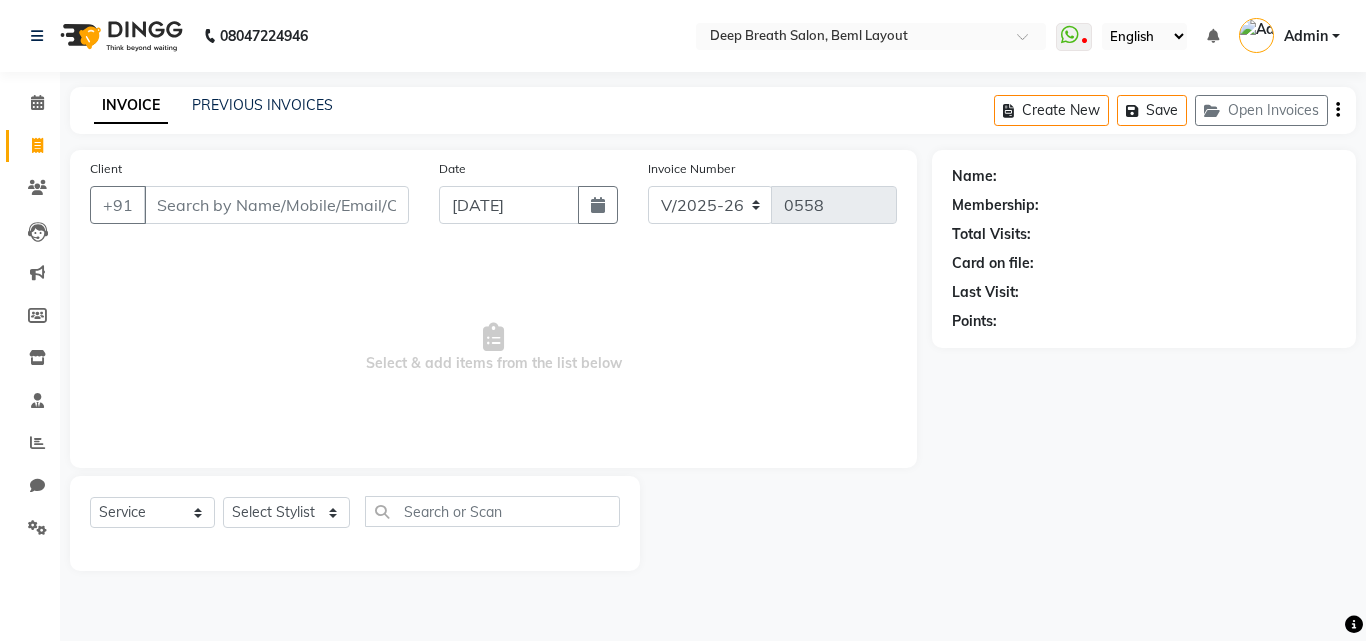 select on "4101" 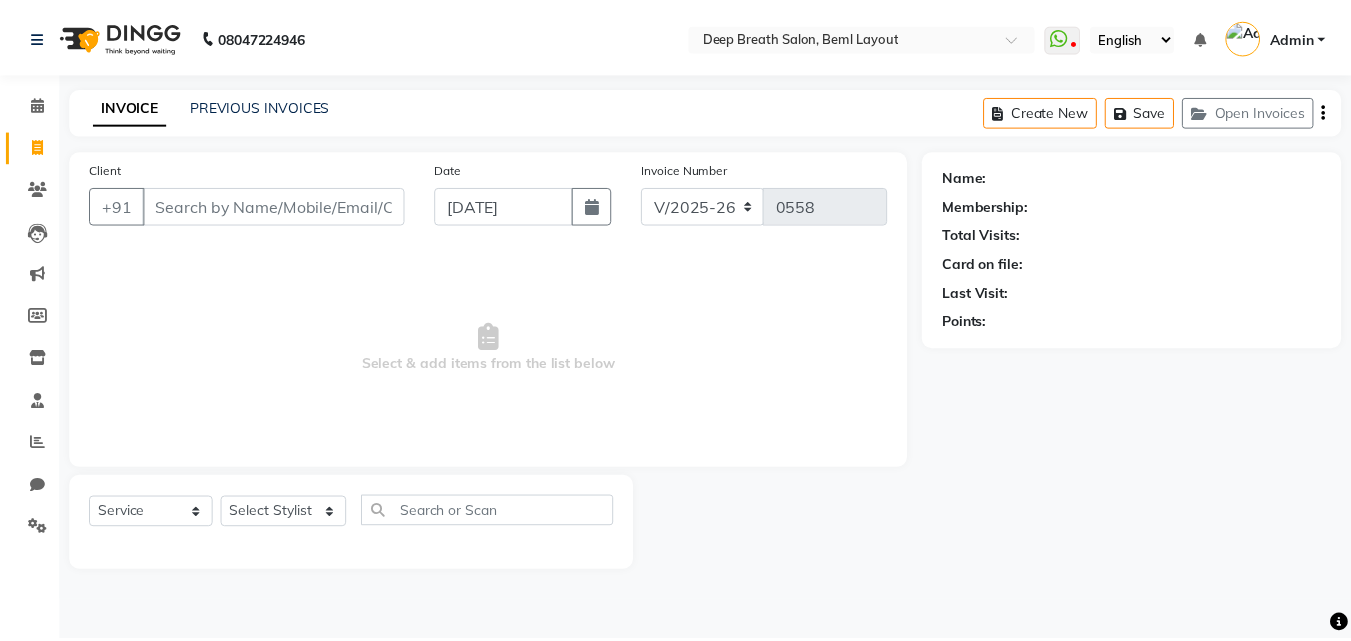 scroll, scrollTop: 0, scrollLeft: 0, axis: both 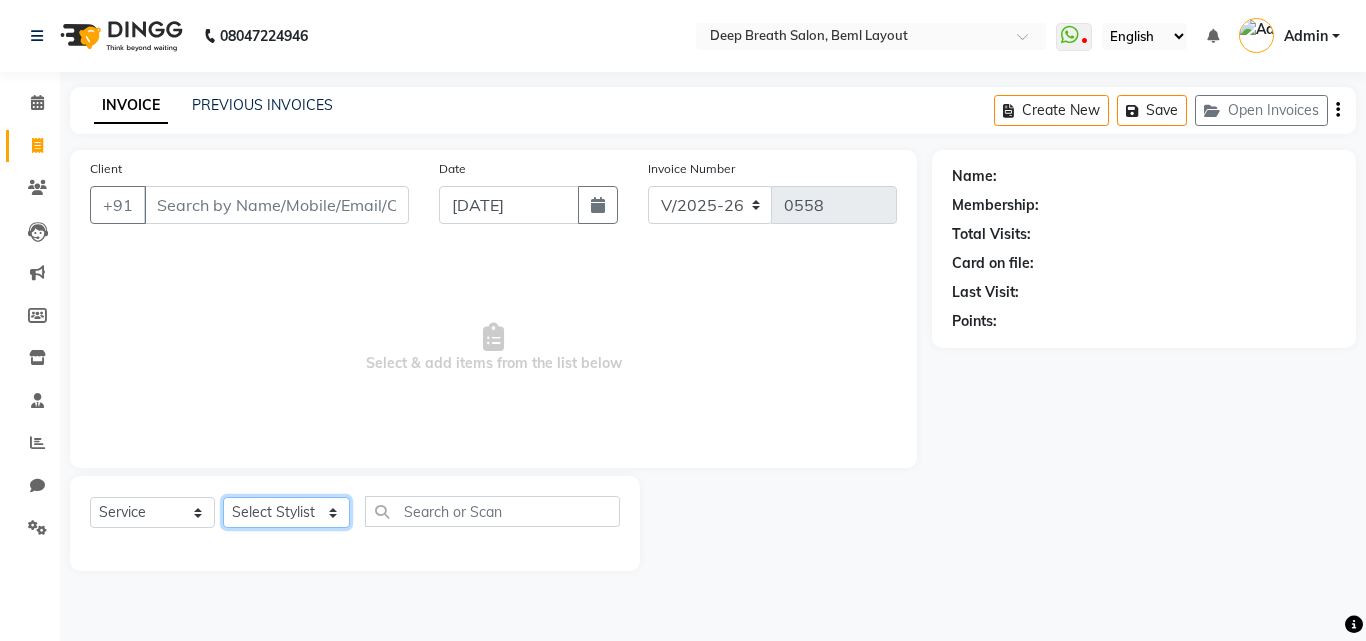 click on "Select Stylist [PERSON_NAME] [PERSON_NAME] [PERSON_NAME] [PERSON_NAME] Pallavi Mam [PERSON_NAME] [PERSON_NAME] Poonam [PERSON_NAME]  [PERSON_NAME]" 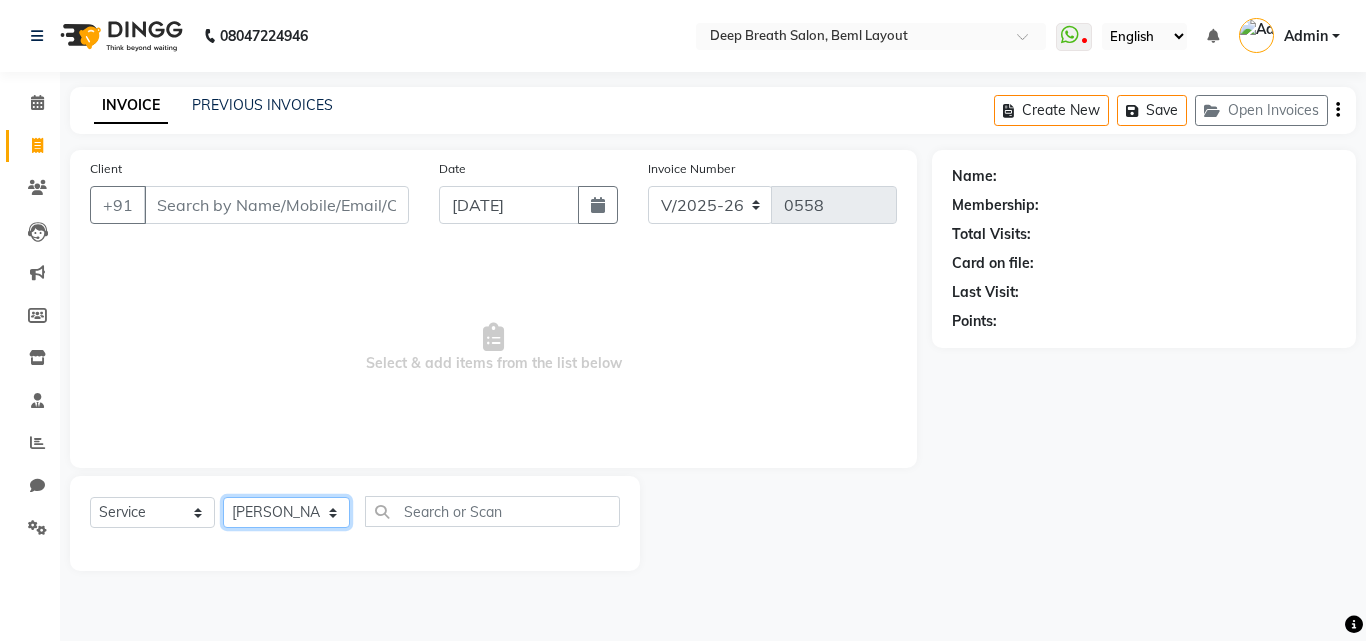 click on "Select Stylist [PERSON_NAME] [PERSON_NAME] [PERSON_NAME] [PERSON_NAME] Pallavi Mam [PERSON_NAME] [PERSON_NAME] Poonam [PERSON_NAME]  [PERSON_NAME]" 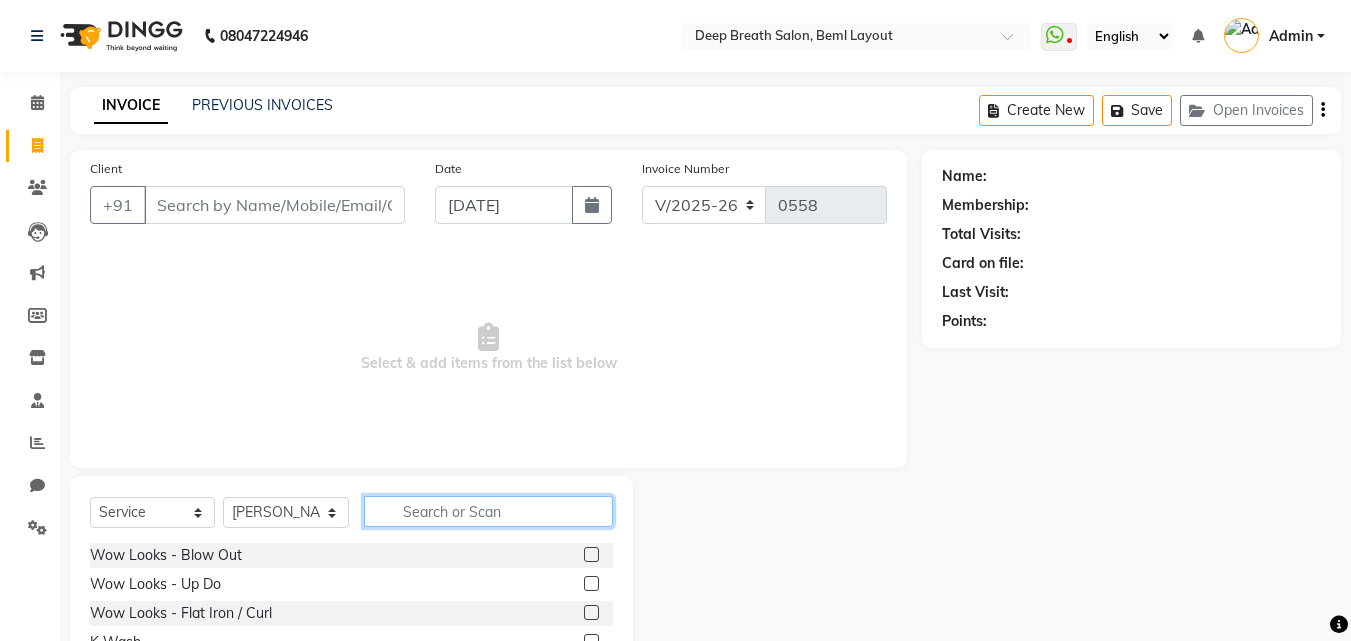 click 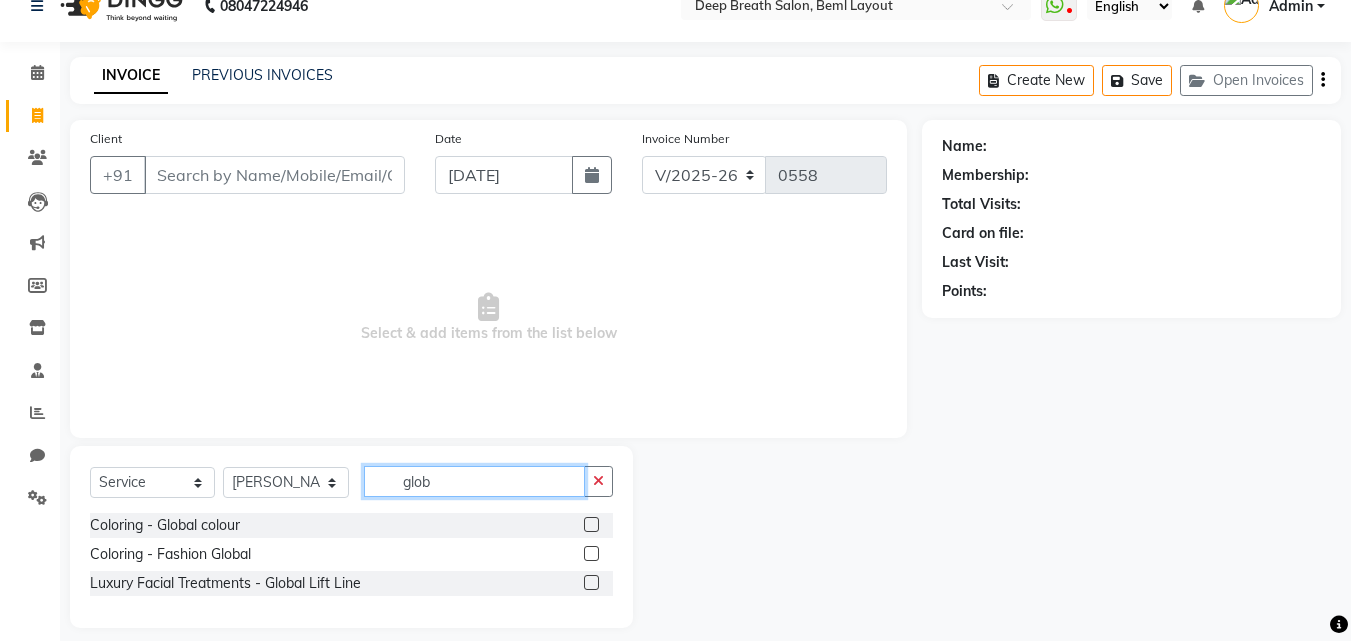 scroll, scrollTop: 47, scrollLeft: 0, axis: vertical 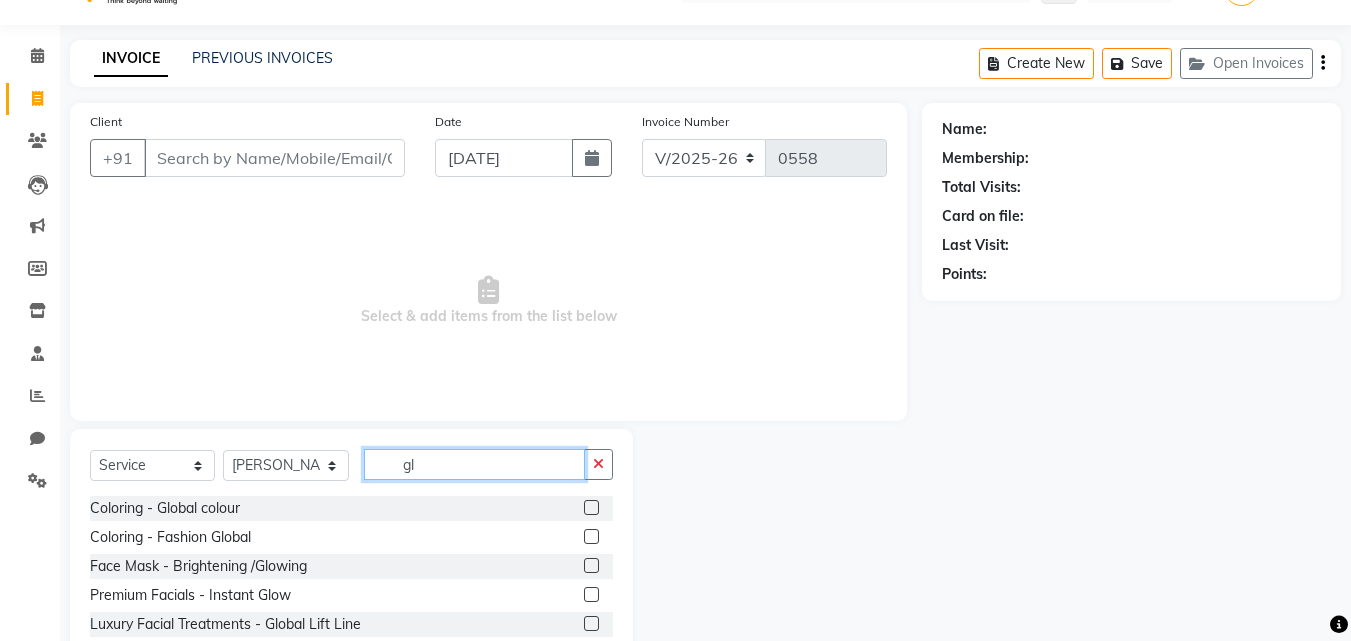 type on "g" 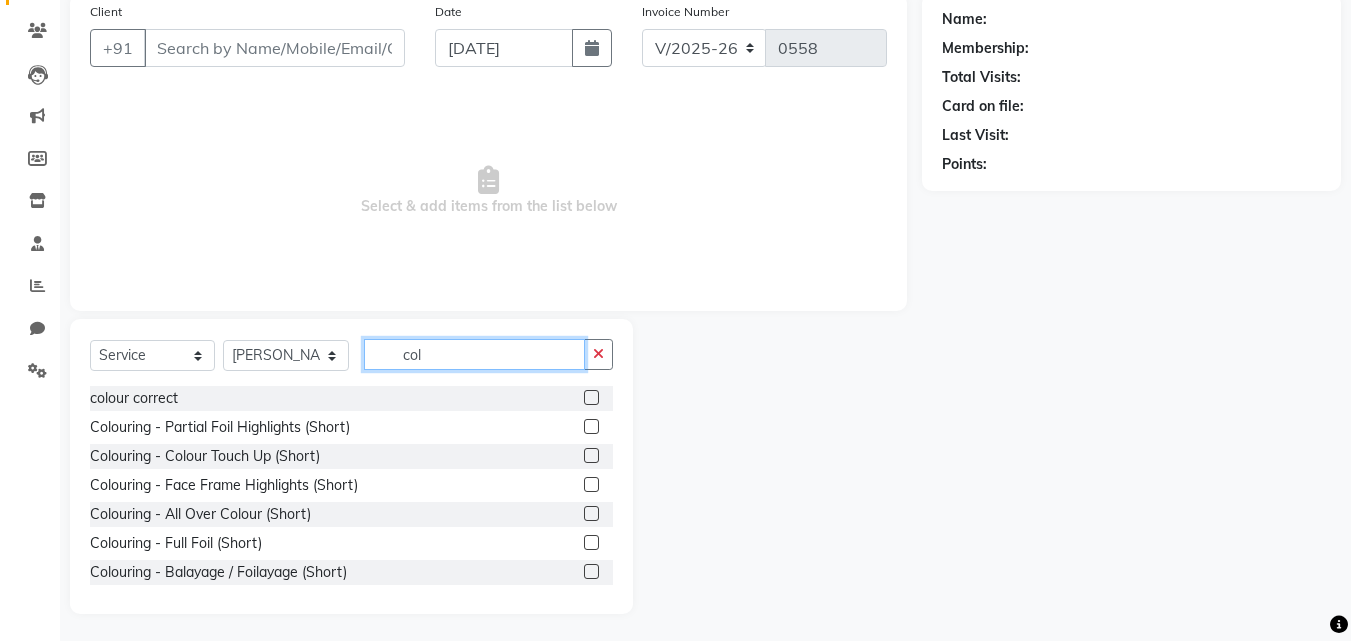 scroll, scrollTop: 160, scrollLeft: 0, axis: vertical 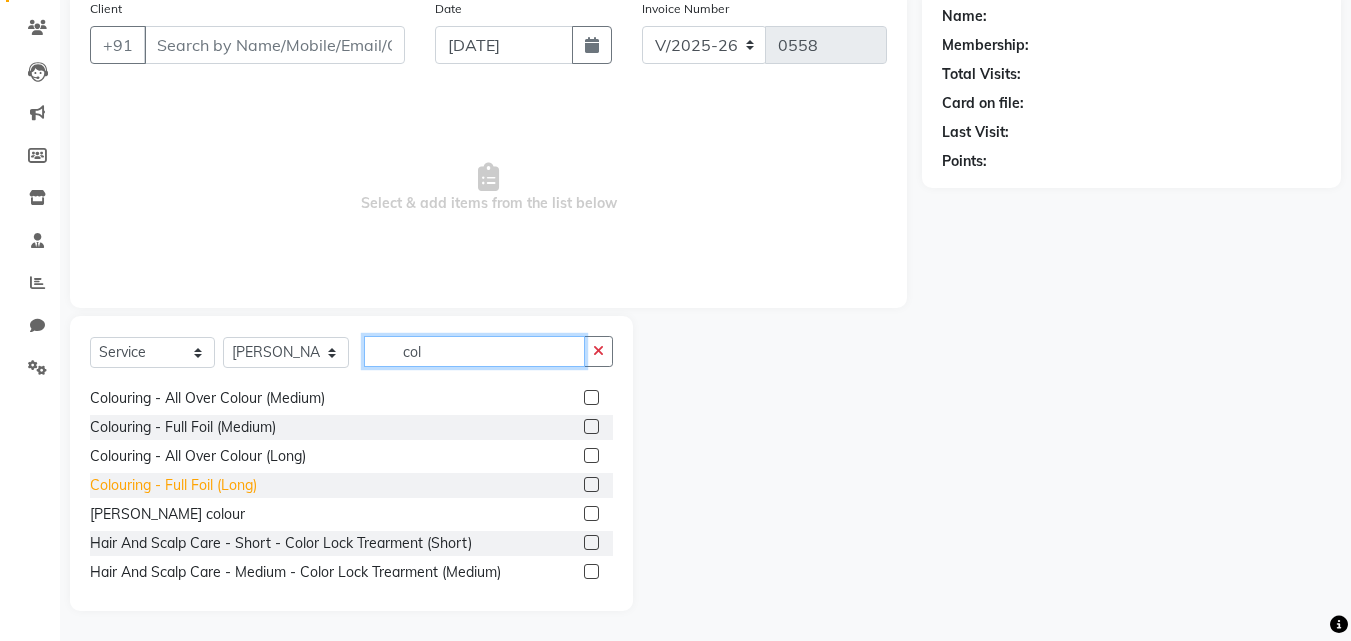 type on "col" 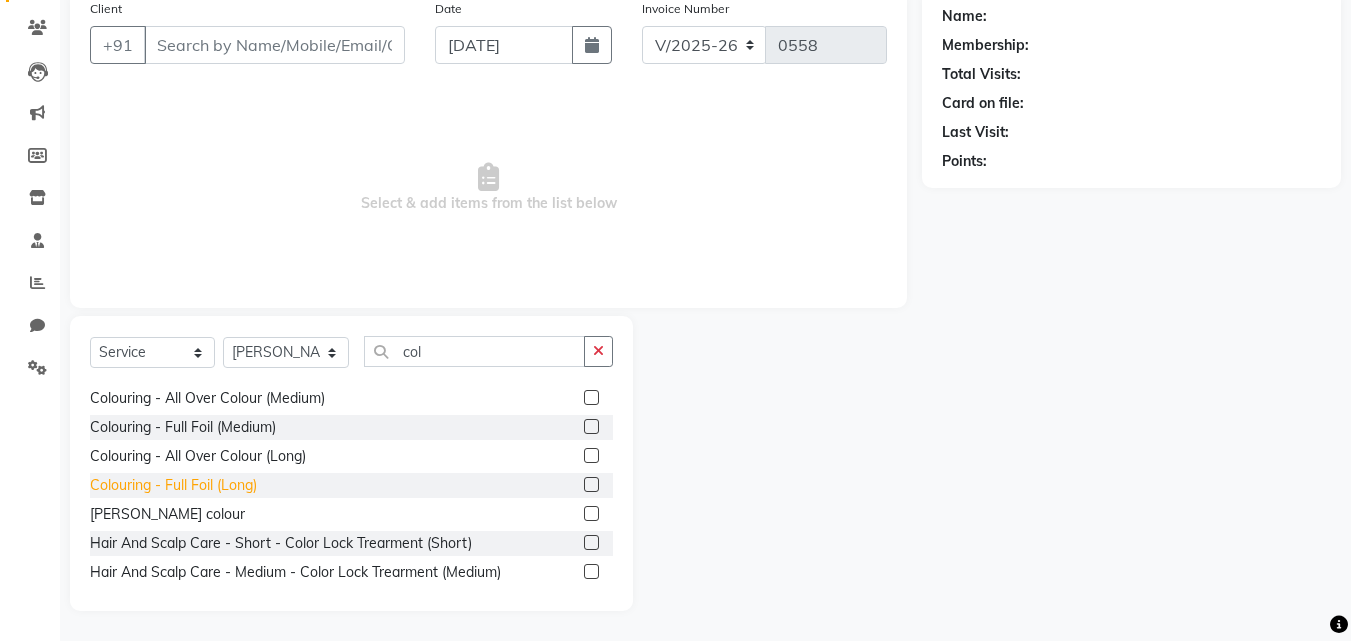 click on "Colouring - Full Foil (Long)" 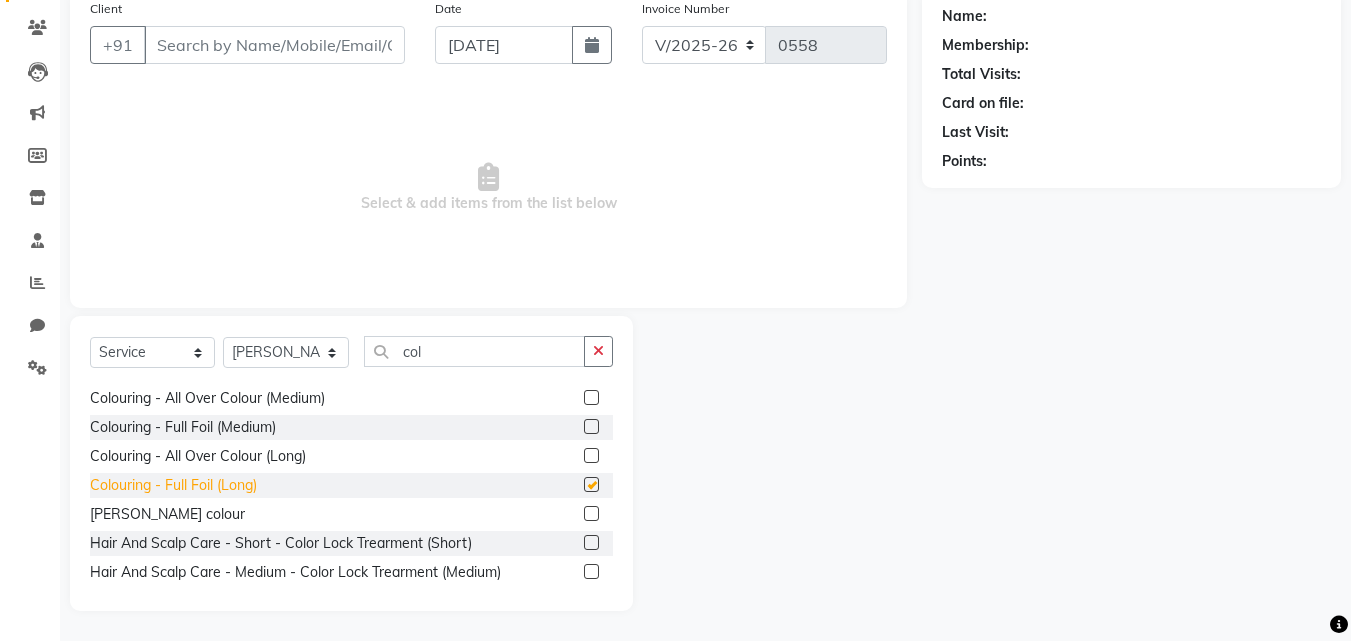 checkbox on "false" 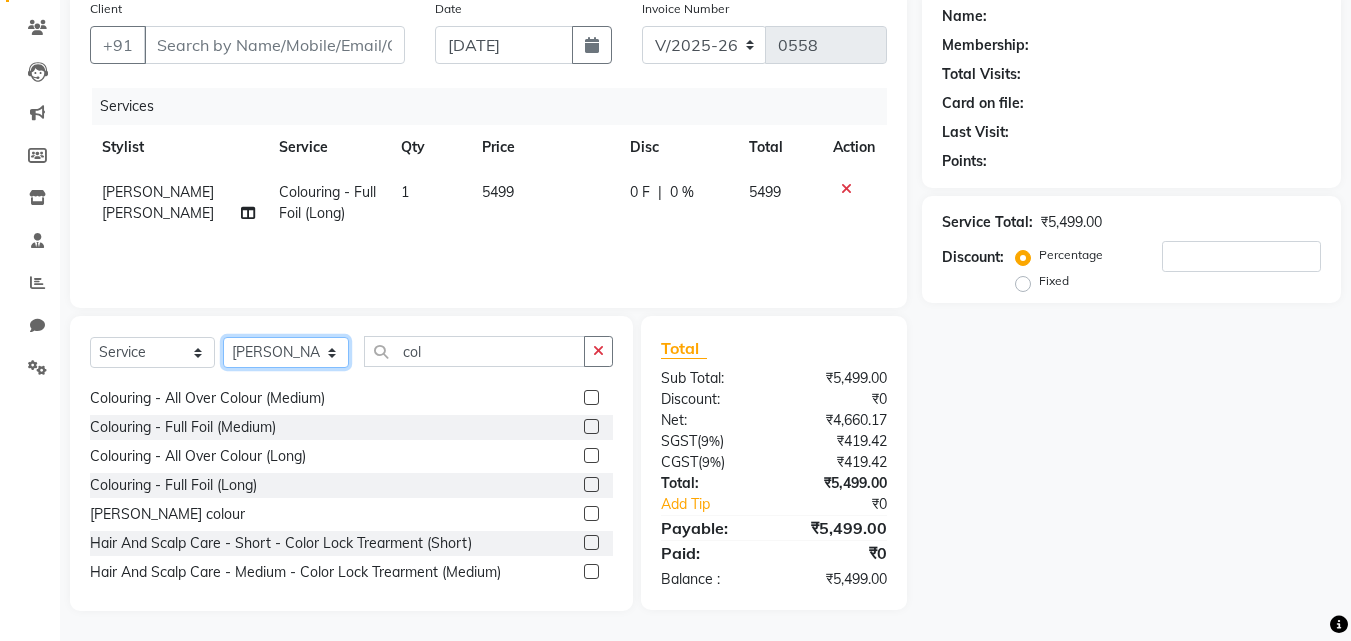 click on "Select Stylist [PERSON_NAME] [PERSON_NAME] [PERSON_NAME] [PERSON_NAME] Pallavi Mam [PERSON_NAME] [PERSON_NAME] Poonam [PERSON_NAME]  [PERSON_NAME]" 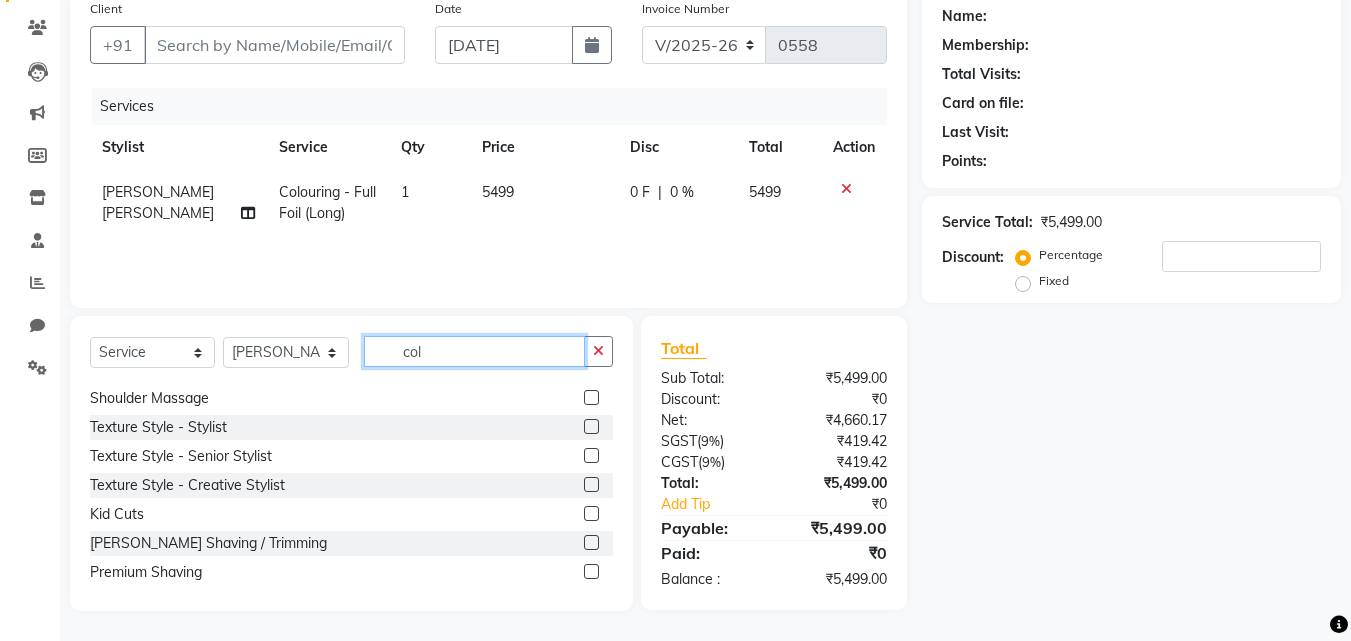 click on "col" 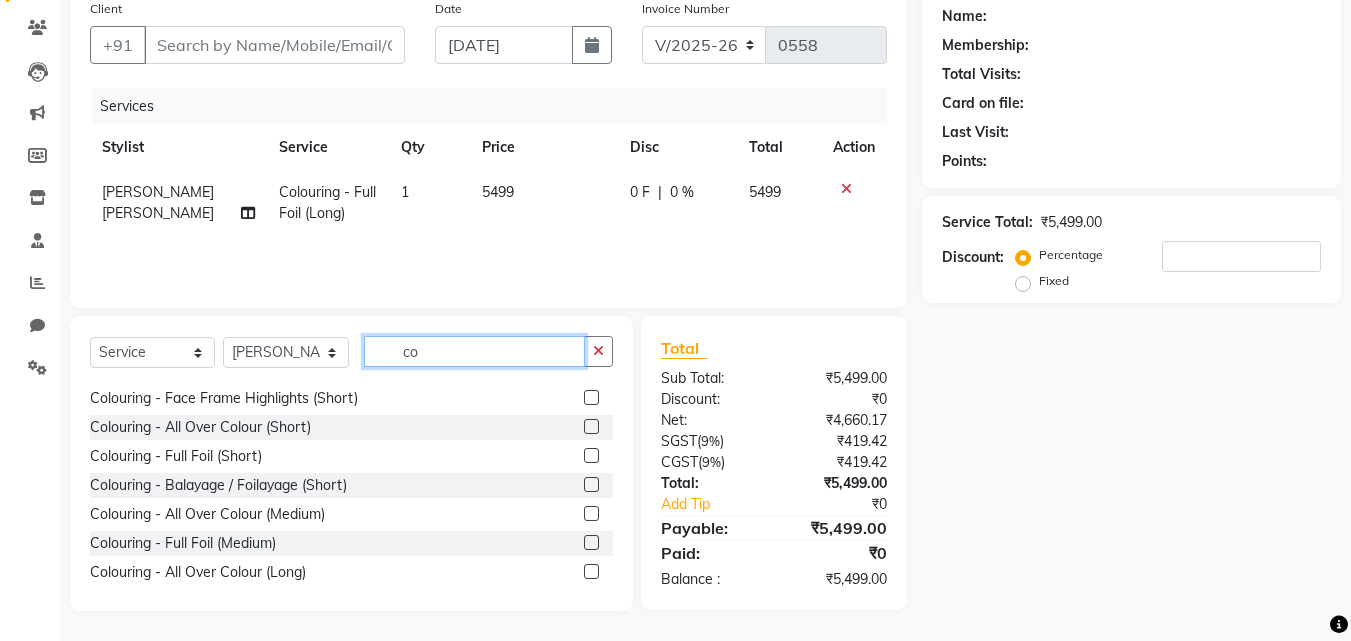 type on "c" 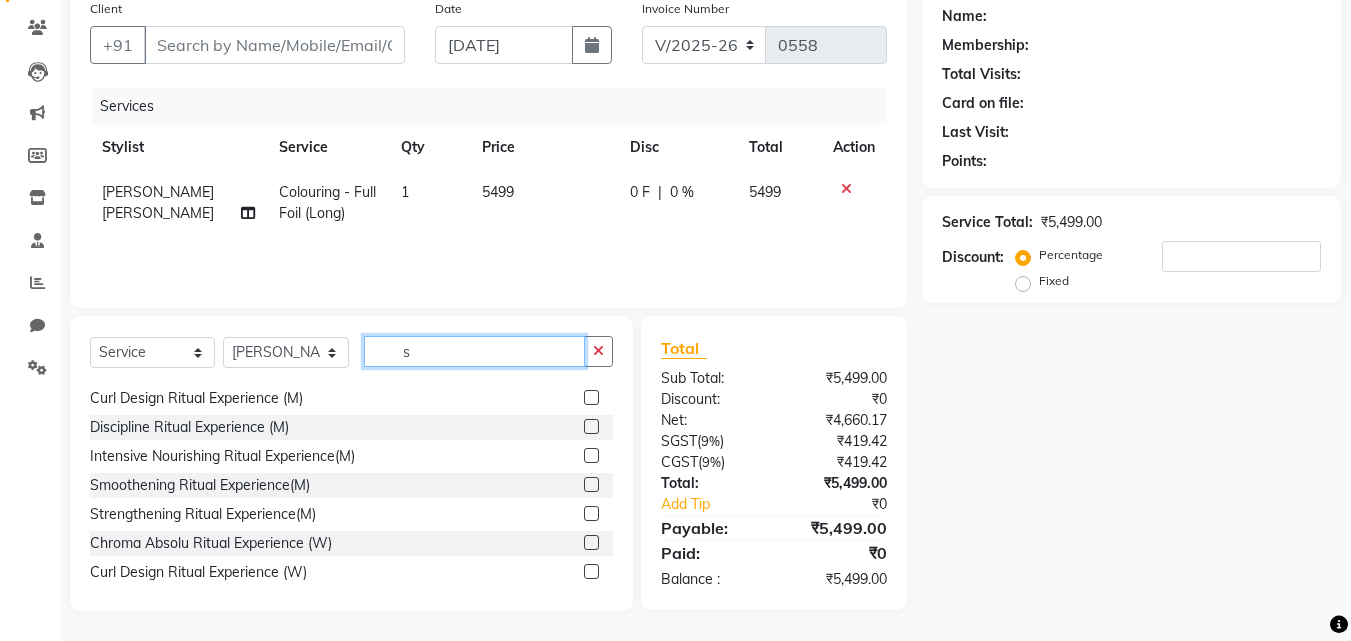 scroll, scrollTop: 577, scrollLeft: 0, axis: vertical 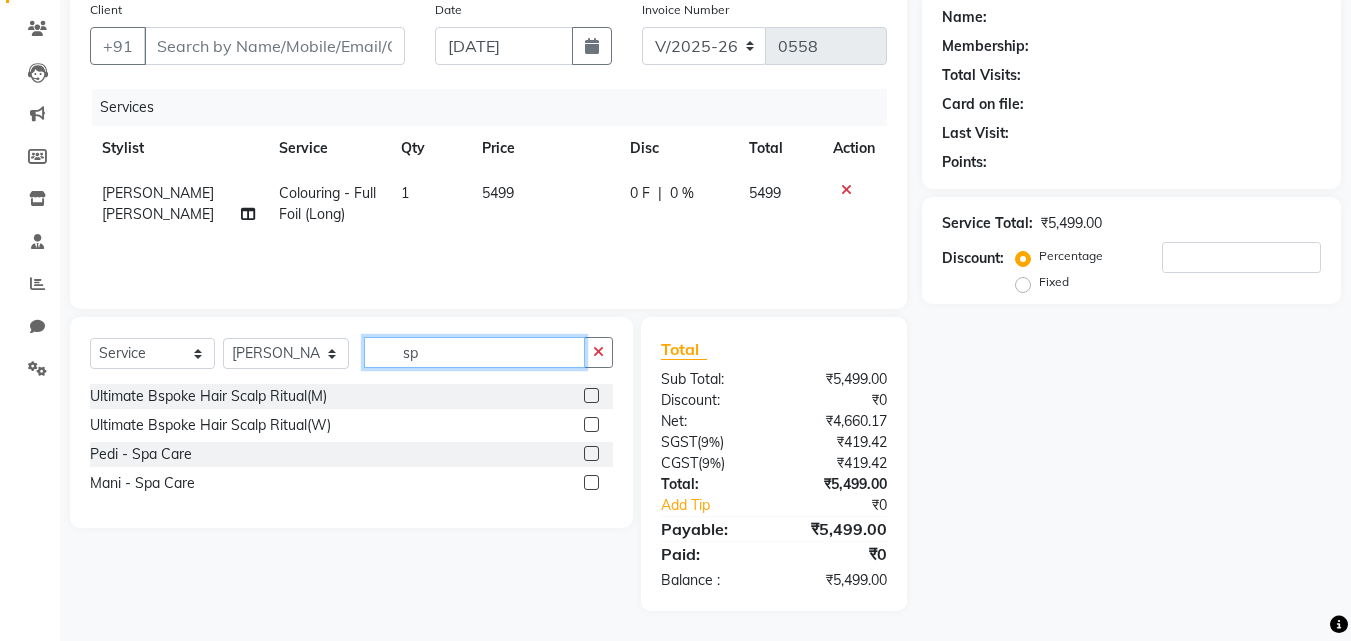 type on "s" 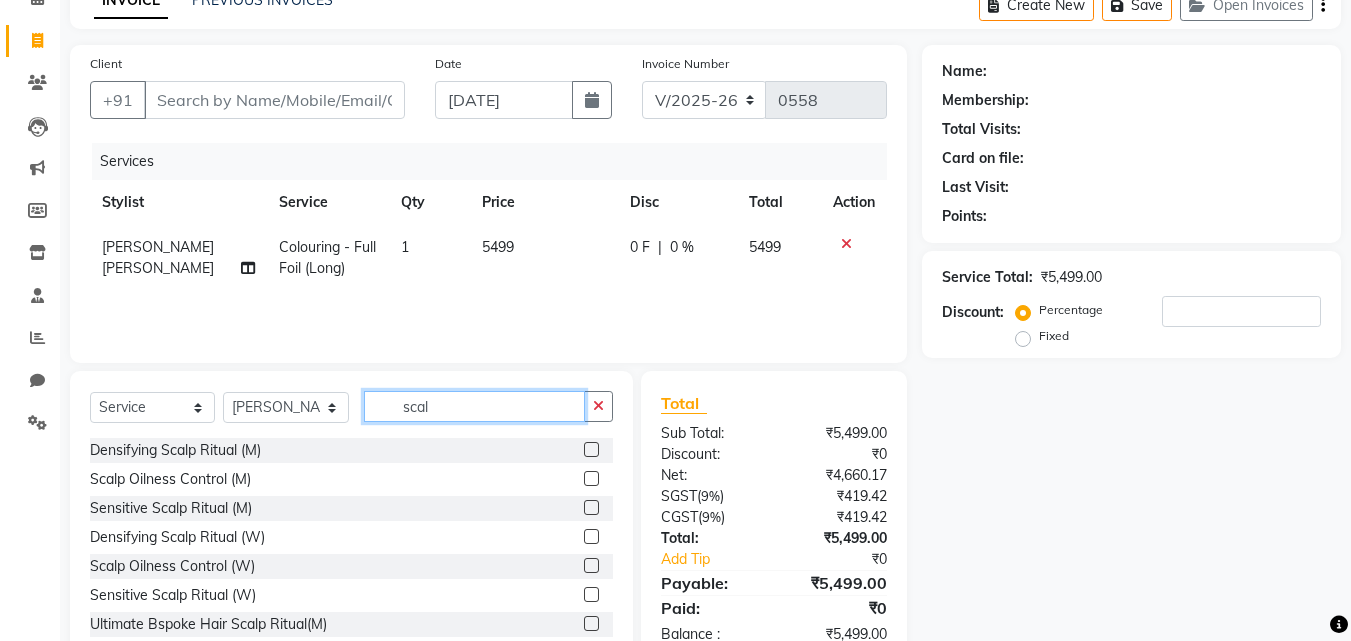 scroll, scrollTop: 60, scrollLeft: 0, axis: vertical 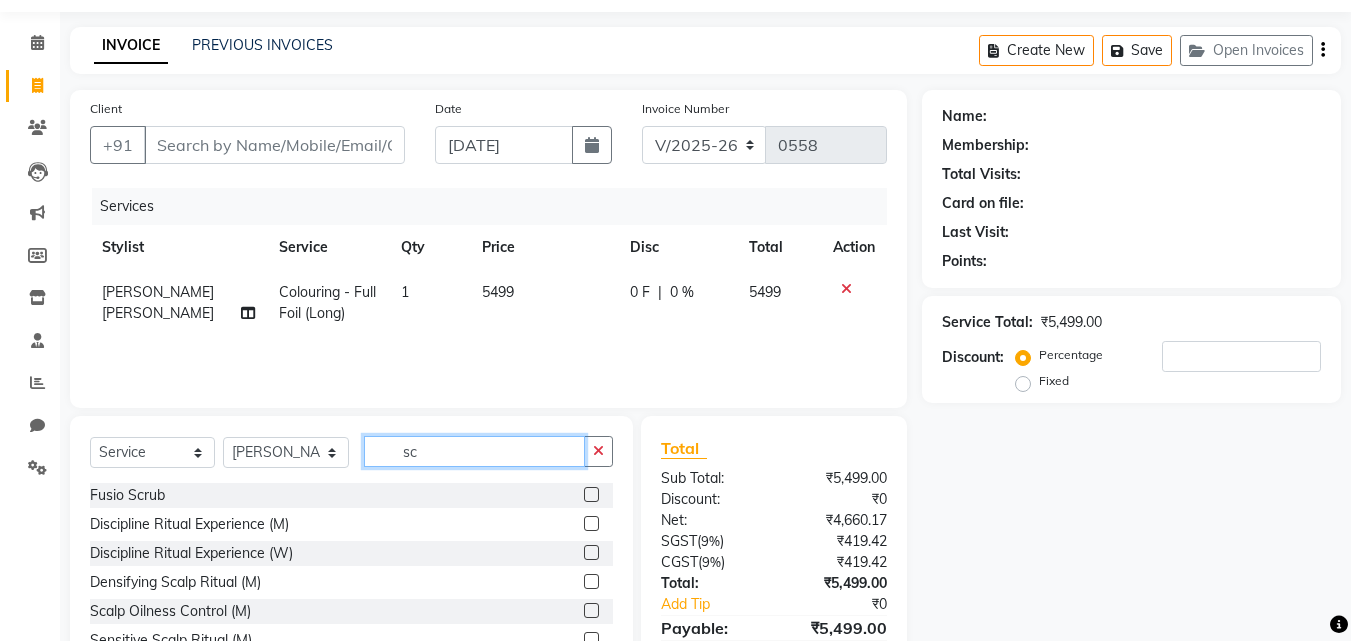 type on "s" 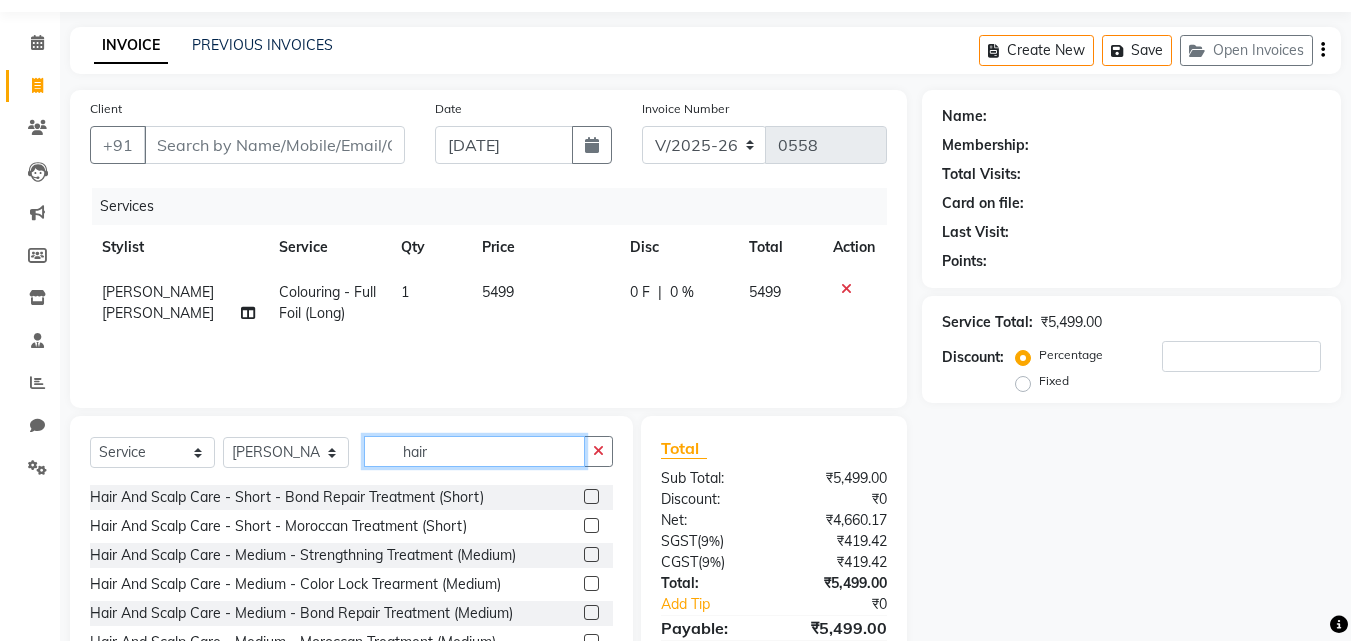 scroll, scrollTop: 800, scrollLeft: 0, axis: vertical 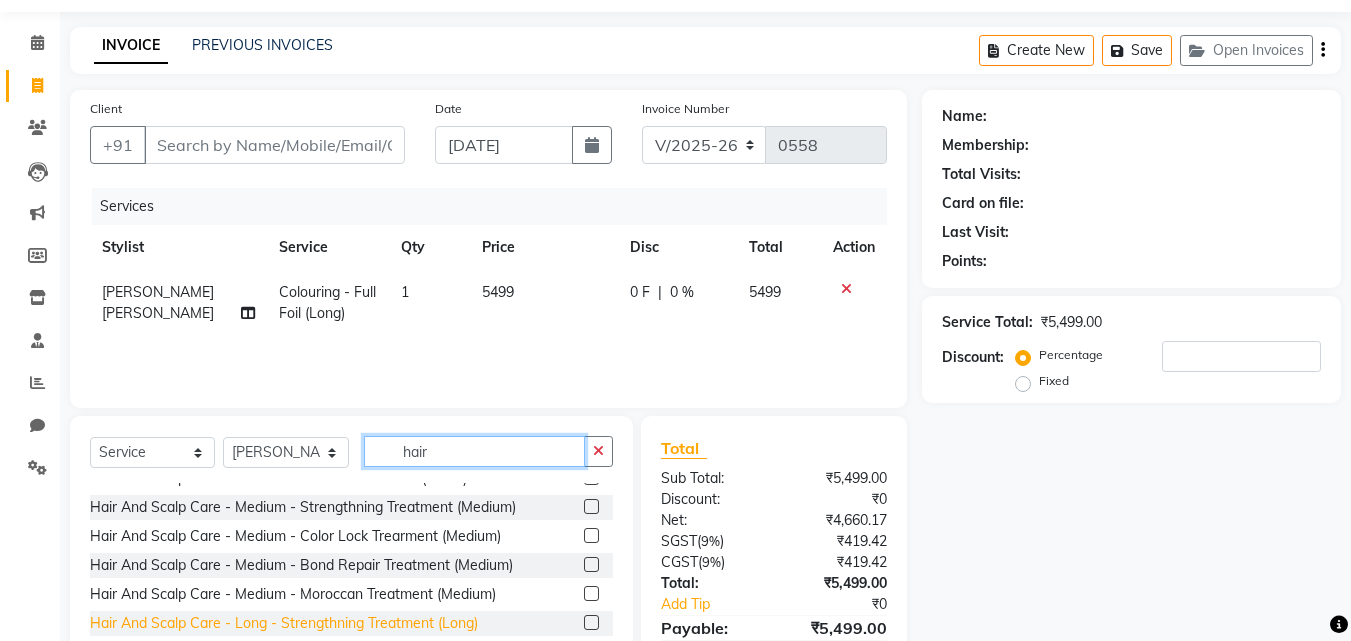 type on "hair" 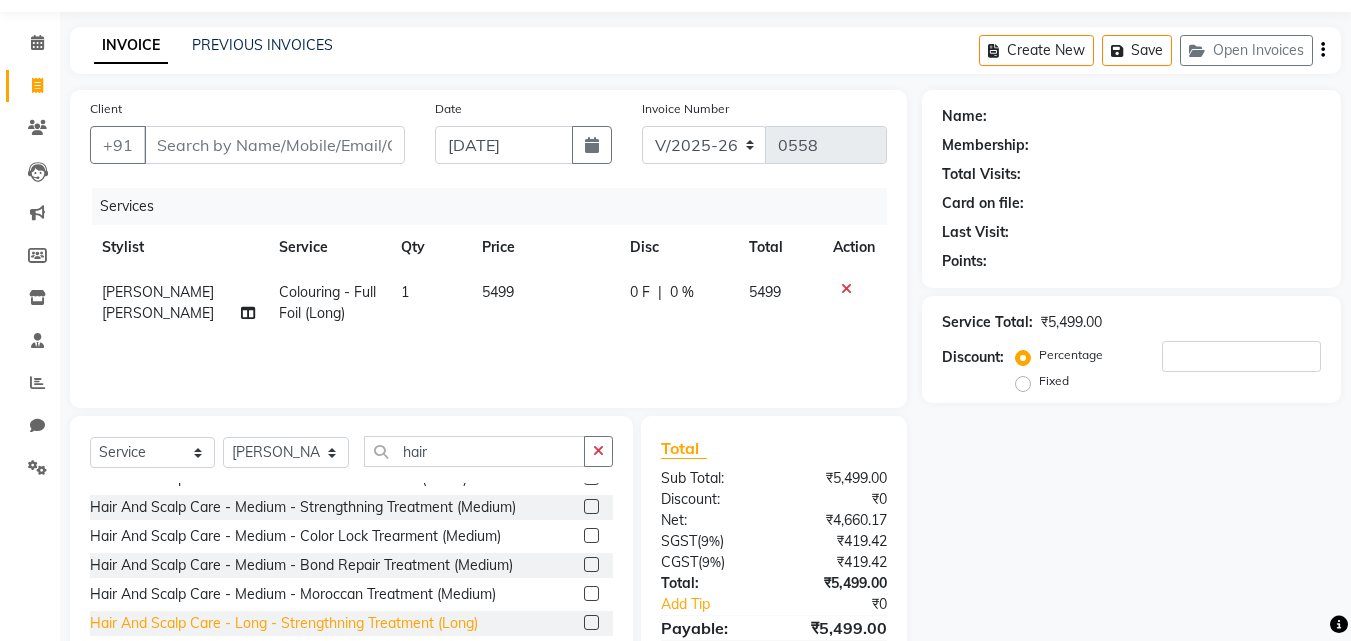 click on "Hair And Scalp Care - Long  - Strengthning Treatment (Long)" 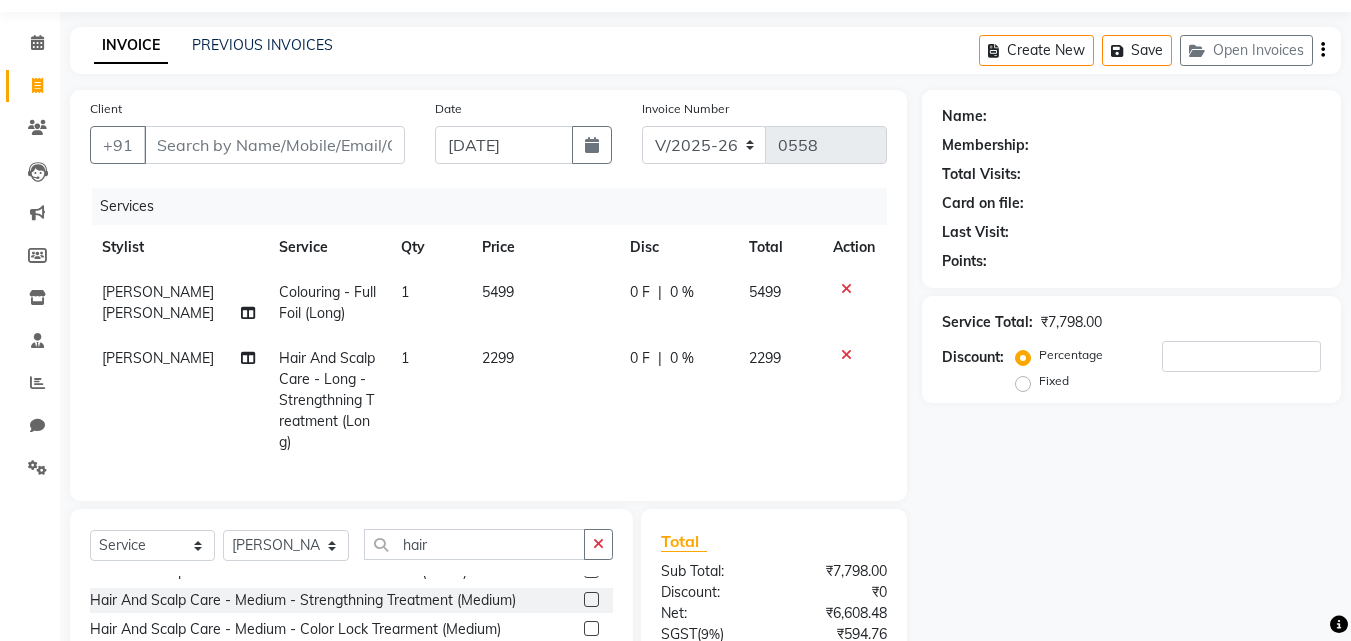 checkbox on "false" 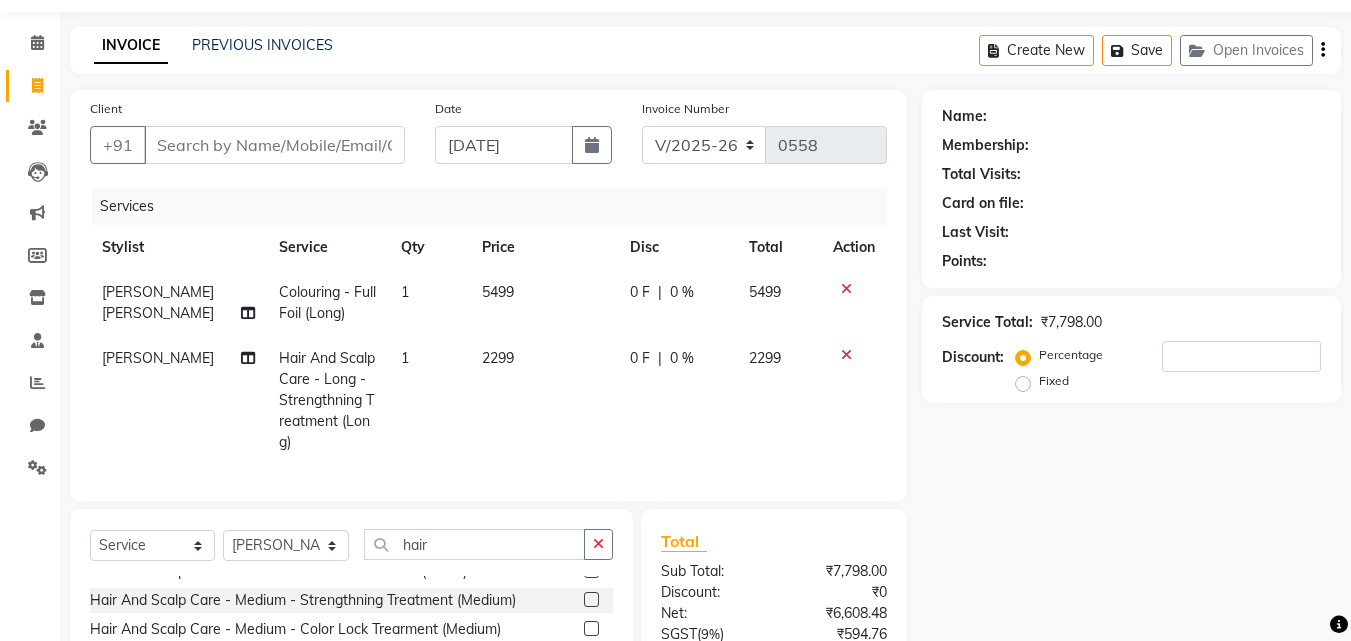 click on "2299" 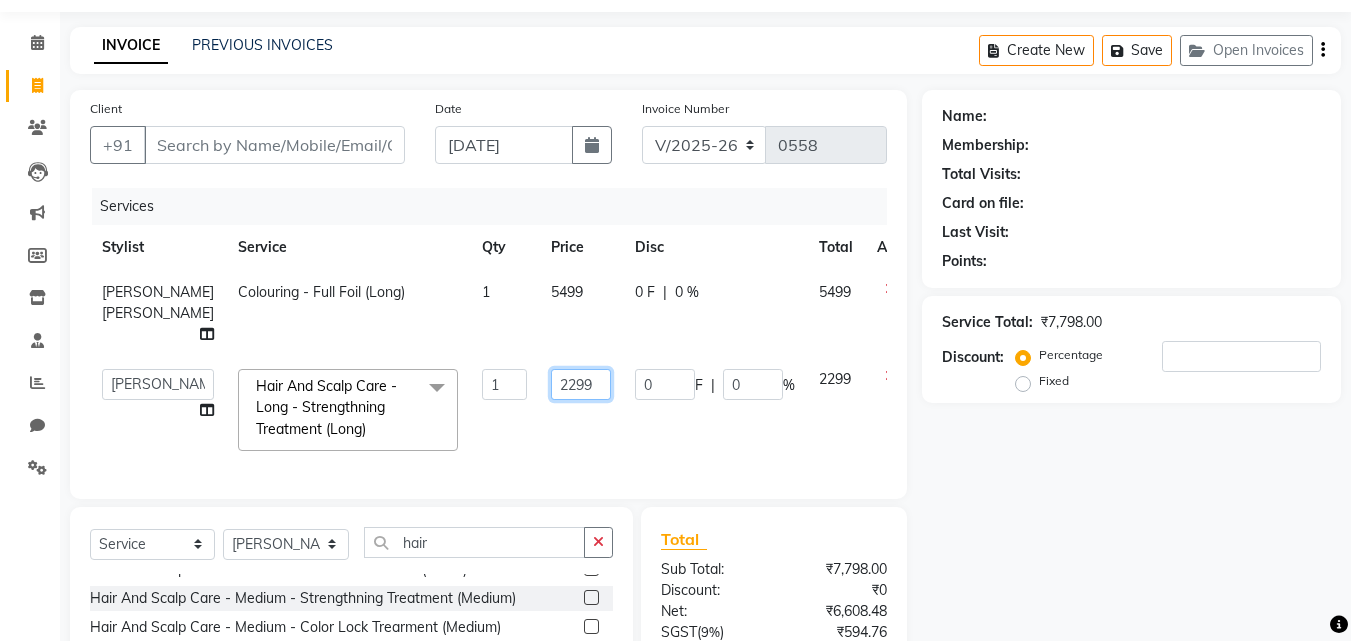 click on "2299" 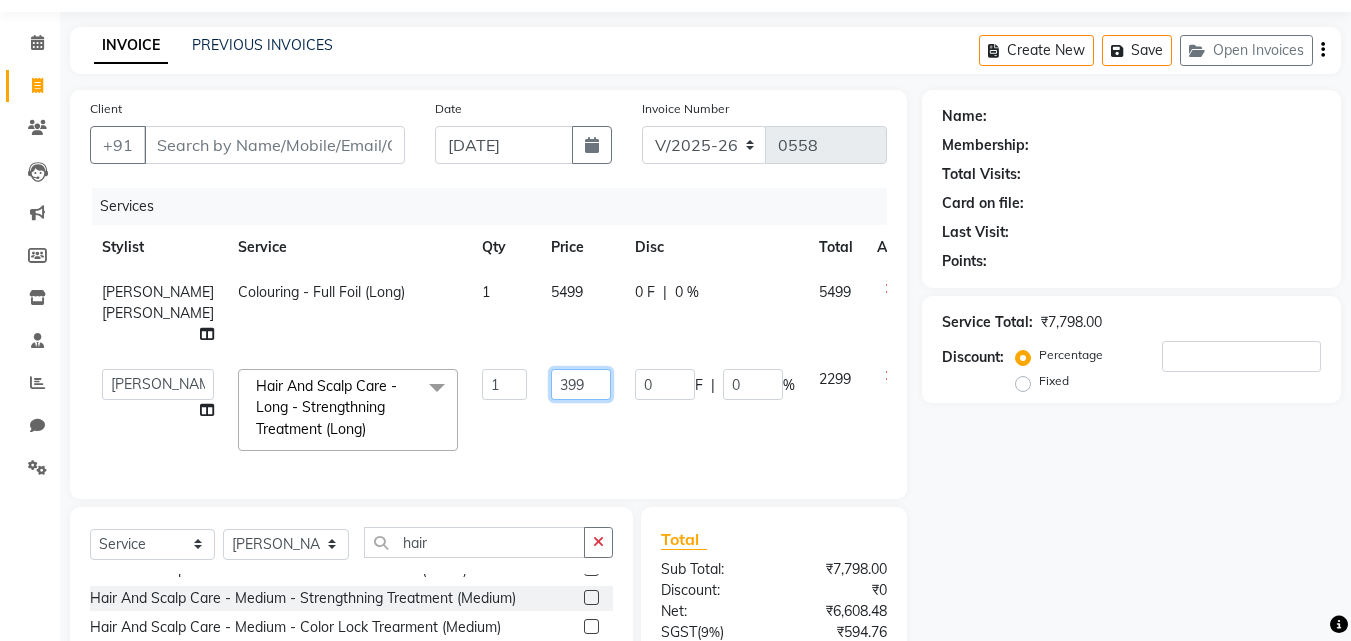 type on "3999" 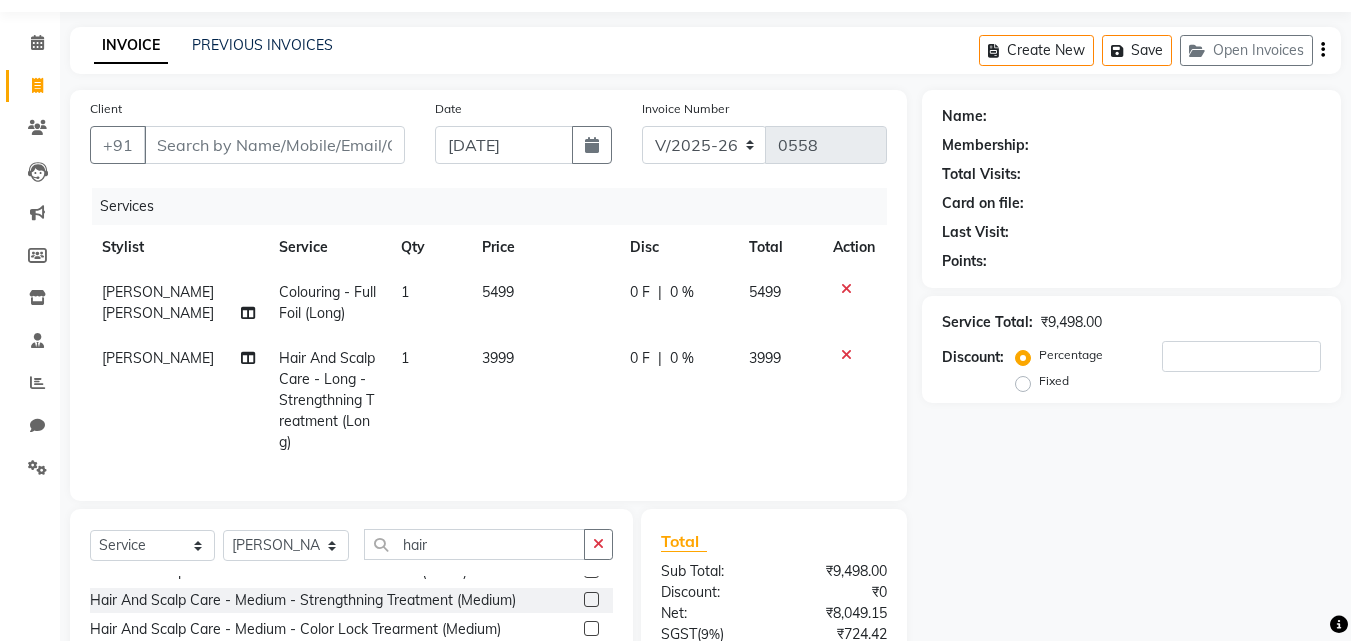 click on "3999" 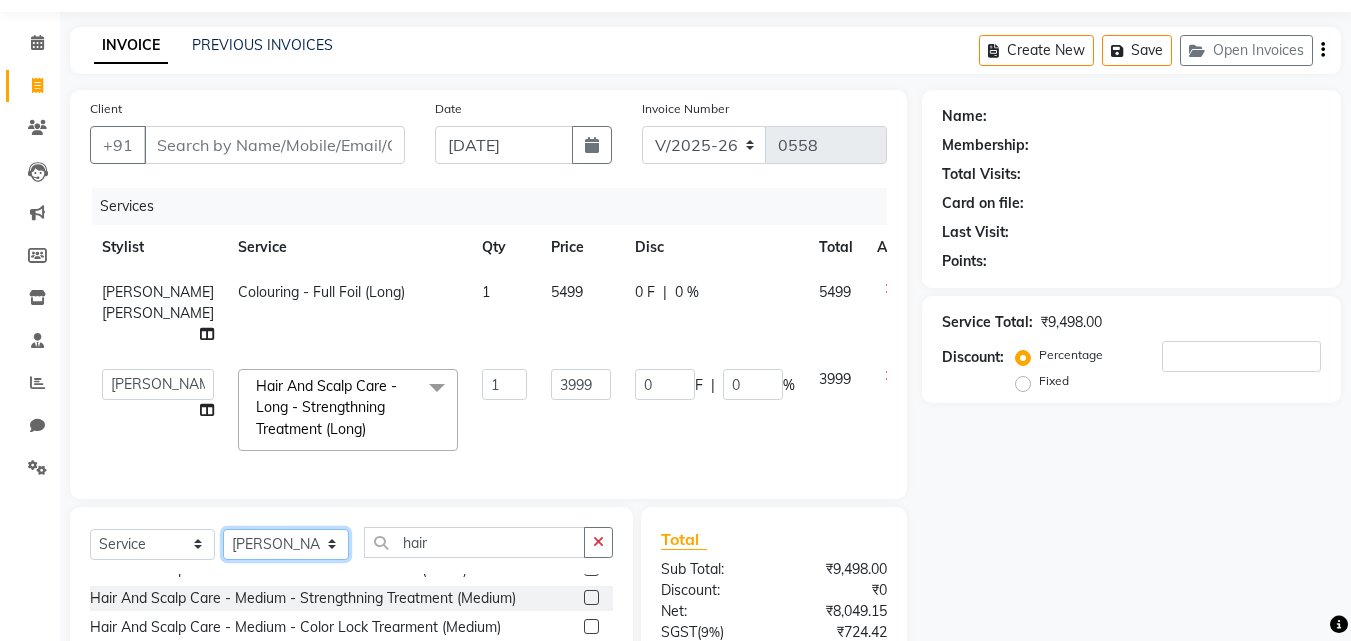 click on "Select Stylist [PERSON_NAME] [PERSON_NAME] [PERSON_NAME] [PERSON_NAME] Pallavi Mam [PERSON_NAME] [PERSON_NAME] Poonam [PERSON_NAME]  [PERSON_NAME]" 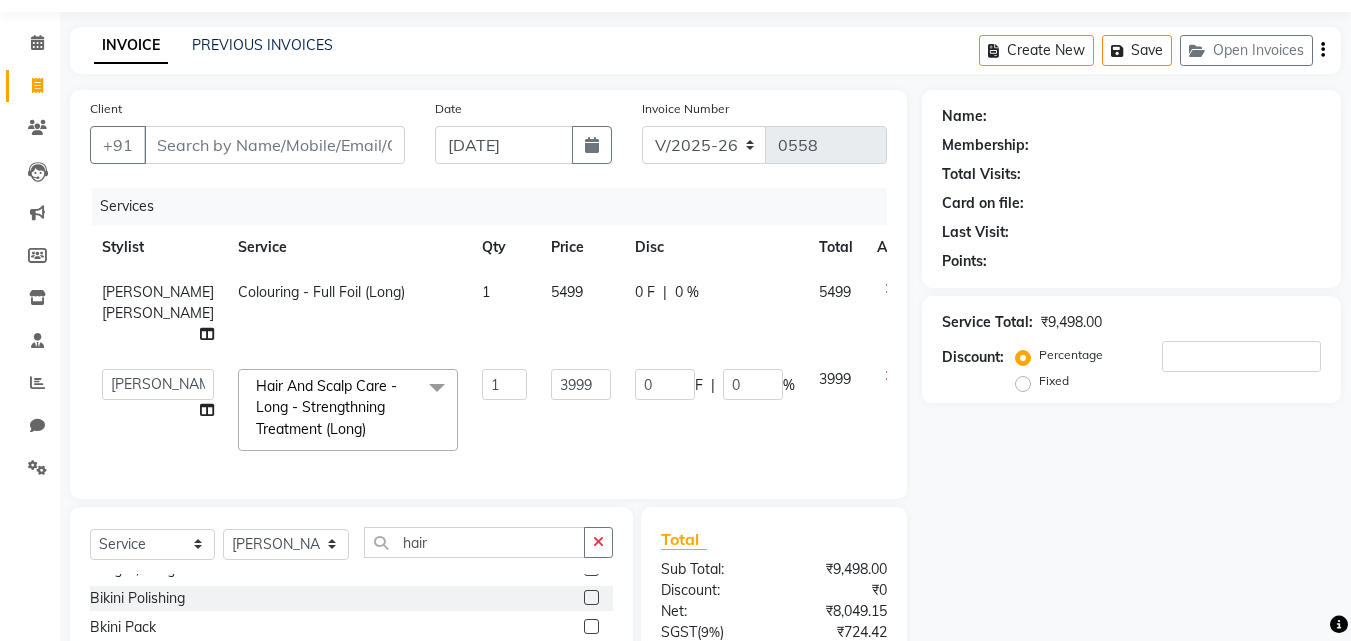 click on "Select  Service  Product  Membership  Package Voucher Prepaid Gift Card  Select Stylist [PERSON_NAME] [PERSON_NAME] [PERSON_NAME] [PERSON_NAME] Mam [PERSON_NAME] [PERSON_NAME] Poonam [PERSON_NAME]  Saffal [PERSON_NAME] hair Wow Looks - Blow Out  Wow Looks - Up Do  Wow Looks - Flat Iron / Curl  K Wash  K Wash Blow Out  K Wash M  Full Body Wax Him   Shoulder Massage  Texture Style - Stylist  Texture Style - Senior Stylist  Texture Style - Creative Stylist  Kid Cuts  [PERSON_NAME] Shaving / Trimming  Premium Shaving  Moisturising Shaving  Classic Cut & Style  Experimental Cut & Style  Girl Kid  Saree draping  Make up  Avl Pedi Meni  Bombini Pedi Meni  Face Massage  Casmara  Hair Wash  Nanoplartia  [MEDICAL_DATA]  Fringes/Bangs  Bikini Polishing  Bkini Pack  colour correct  Deep conditioning  K Care Services  Fusio Scrub  Braid Styling  half leg roll on  neck polish  ear waxing  nose waxing  Chroma Absolu Ritual Experience (M)  Curl Design Ritual Experience (M)  Discipline Ritual Experience (M)  Intensive Nourishing Ritual Experience(M)" 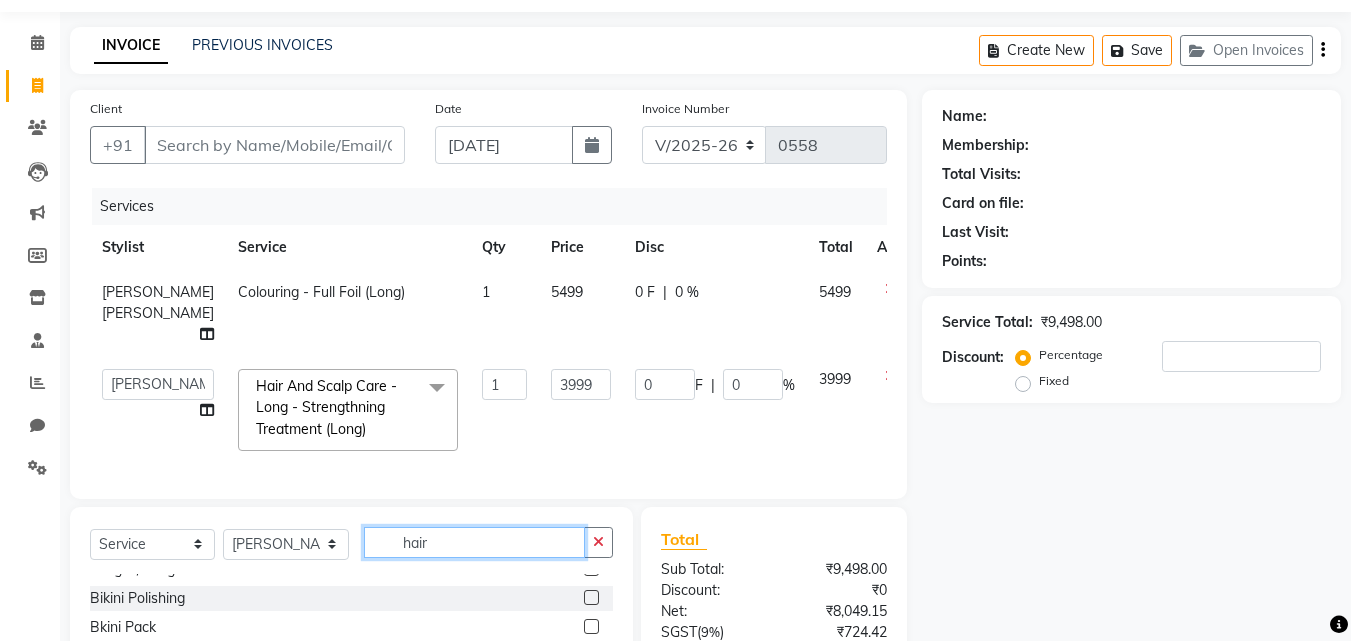 click on "hair" 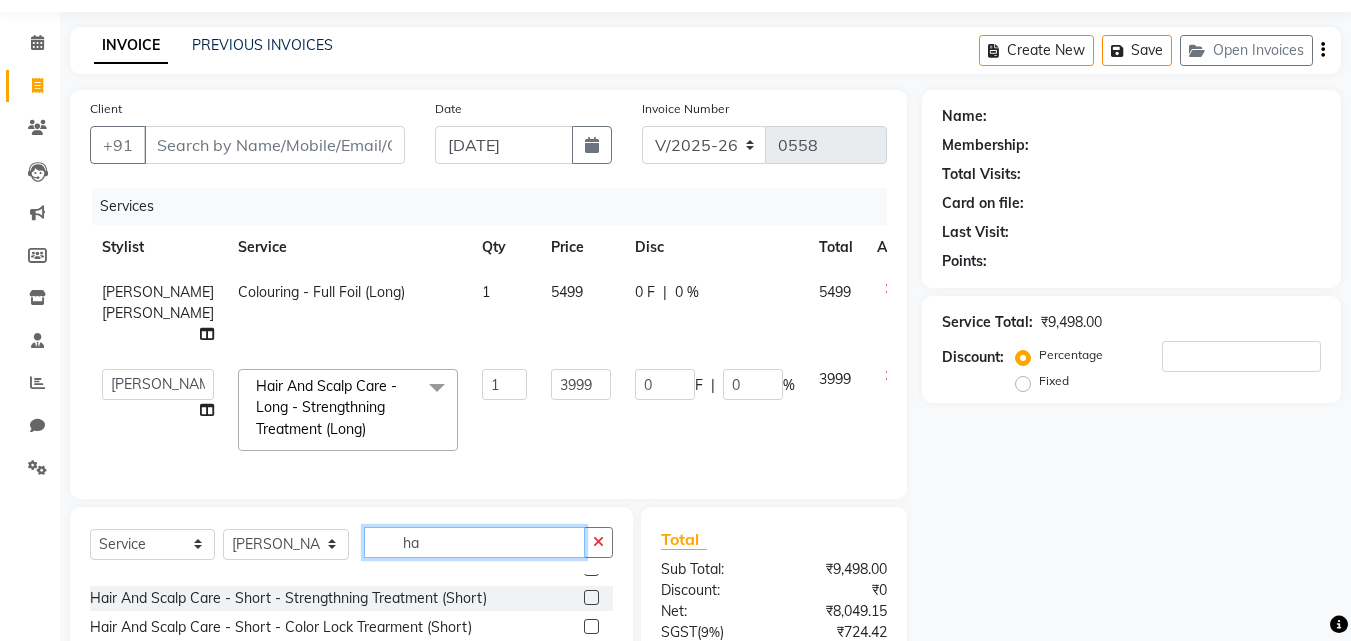 type on "h" 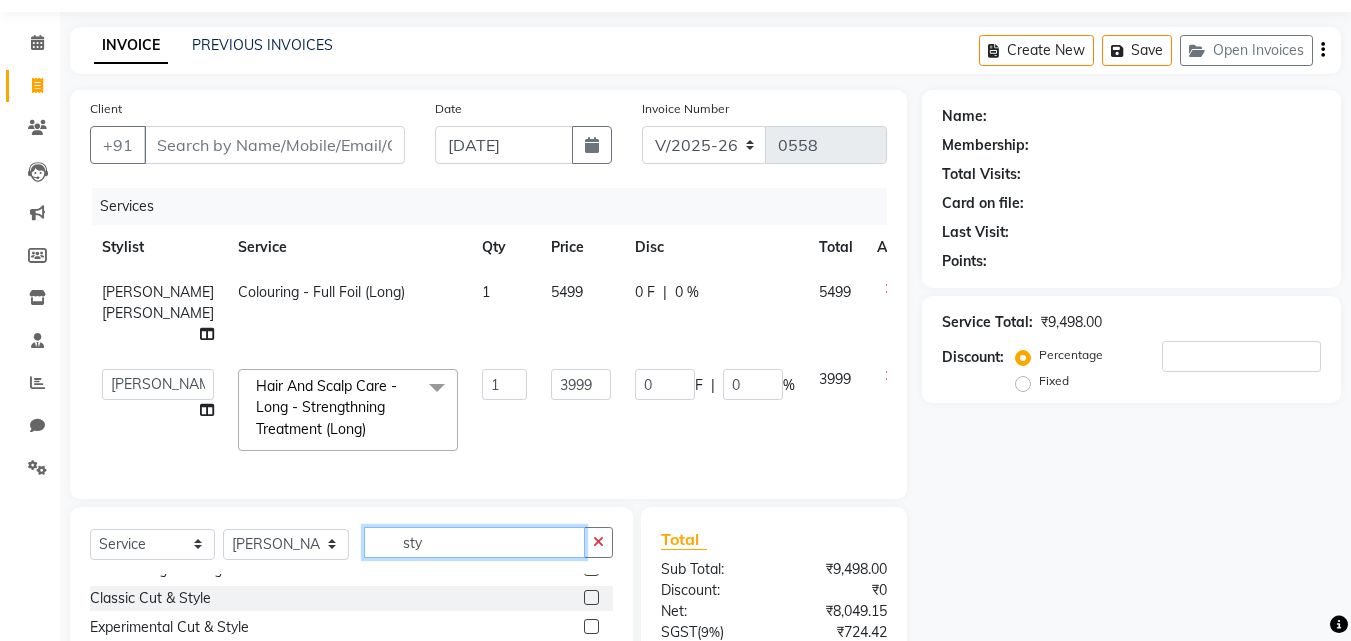 scroll, scrollTop: 75, scrollLeft: 0, axis: vertical 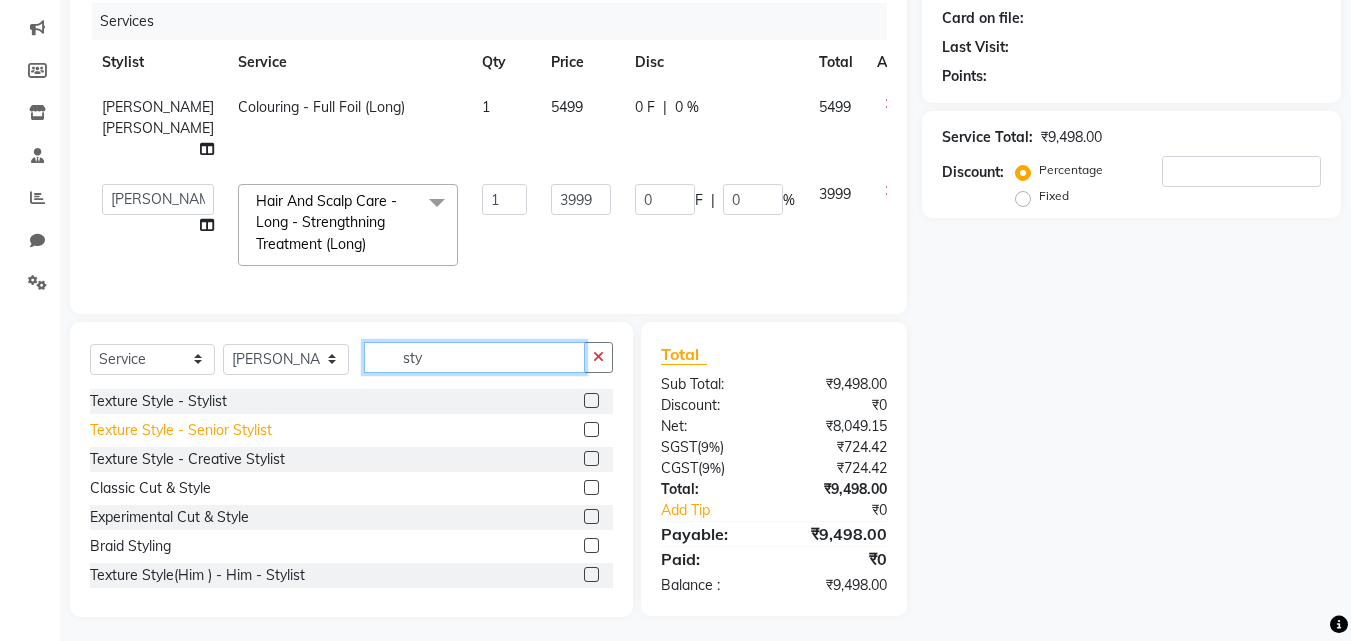 type on "sty" 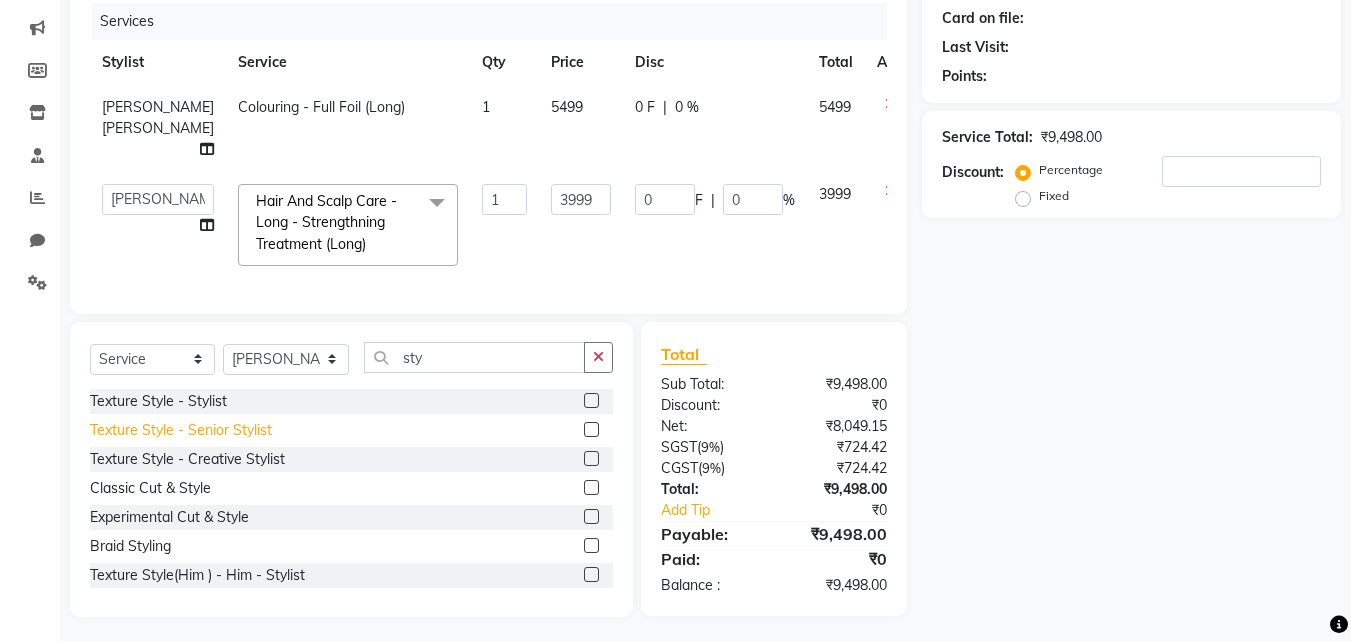 click on "Texture Style - Senior Stylist" 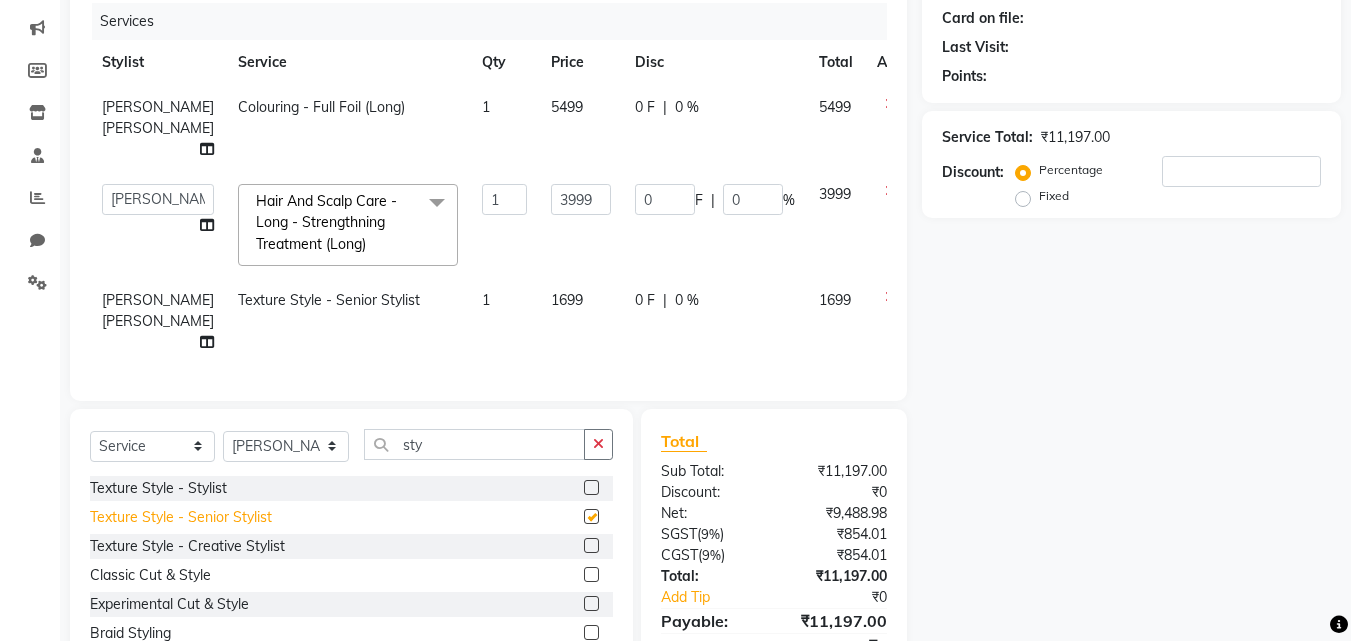 checkbox on "false" 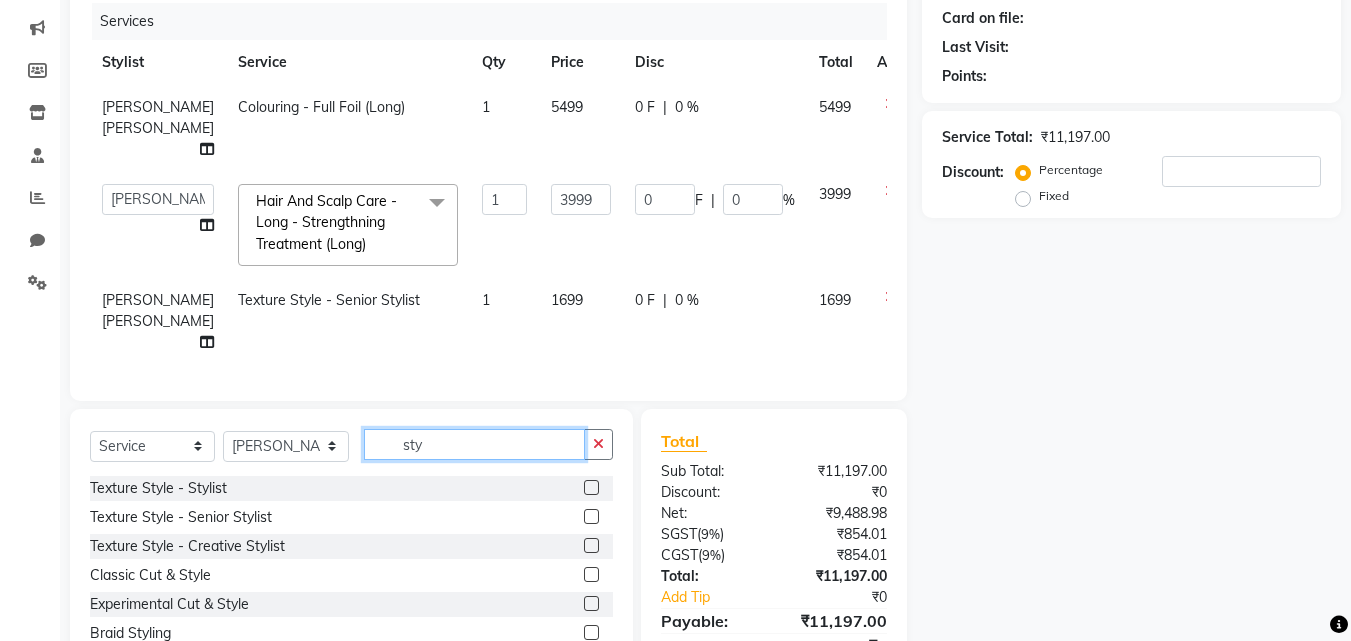 click on "sty" 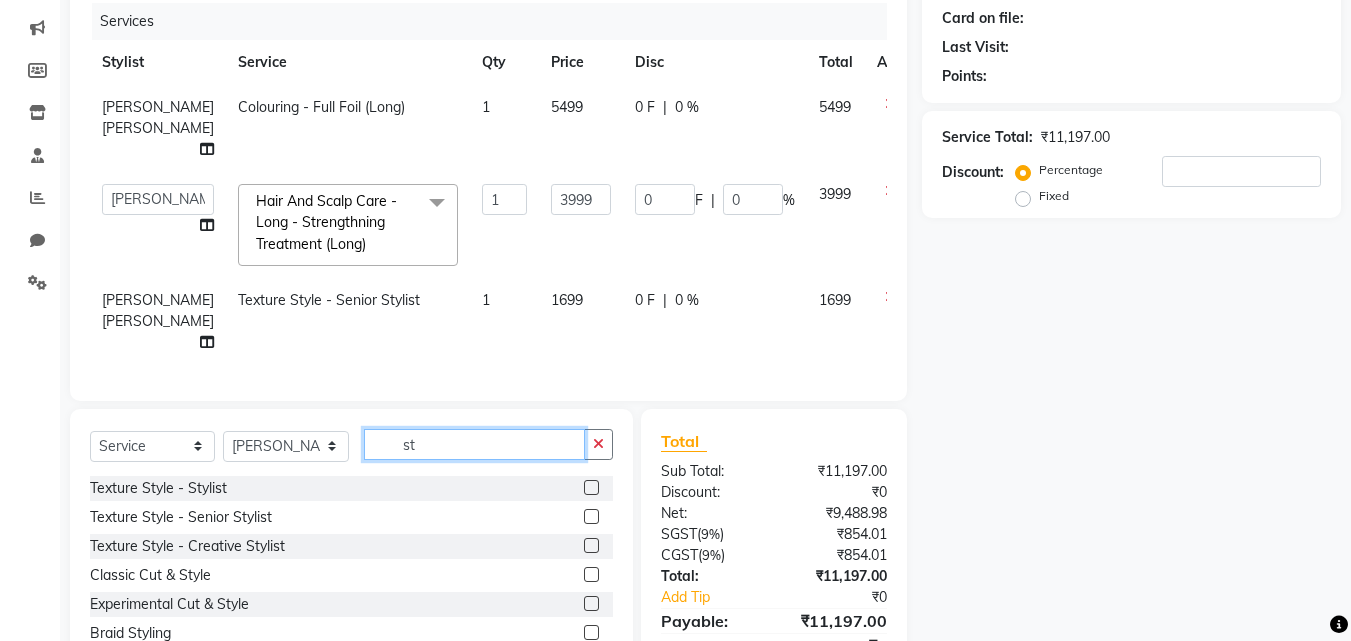 type on "s" 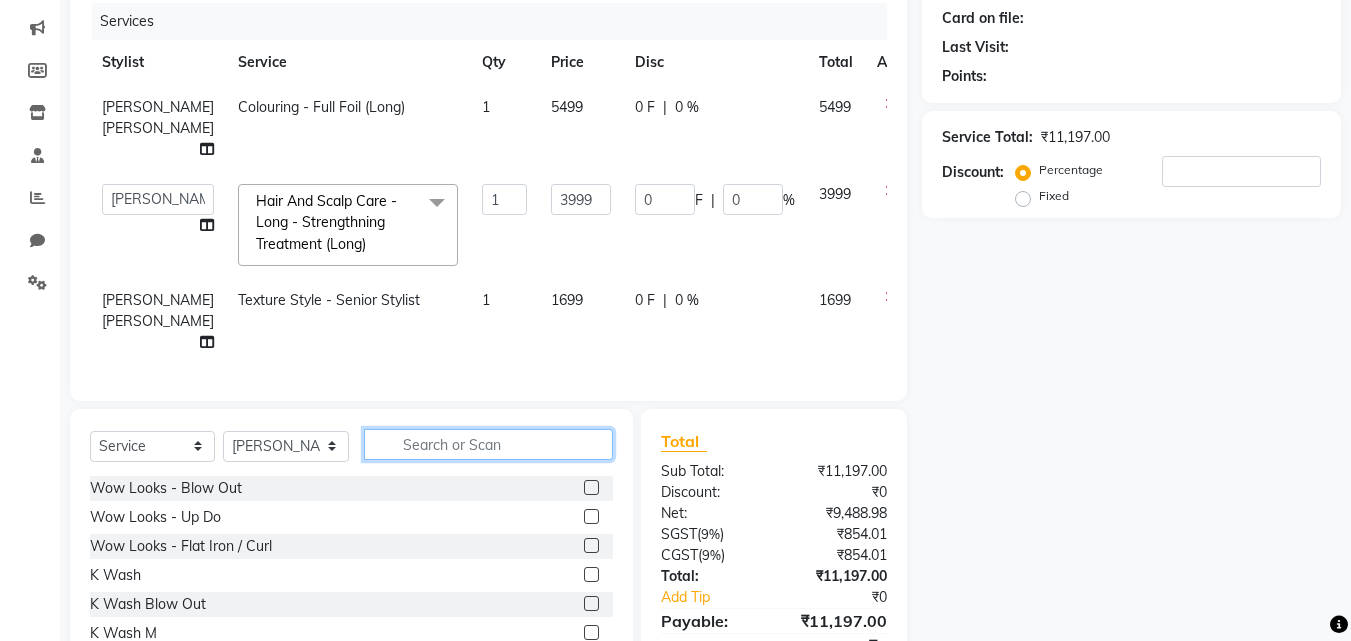 type 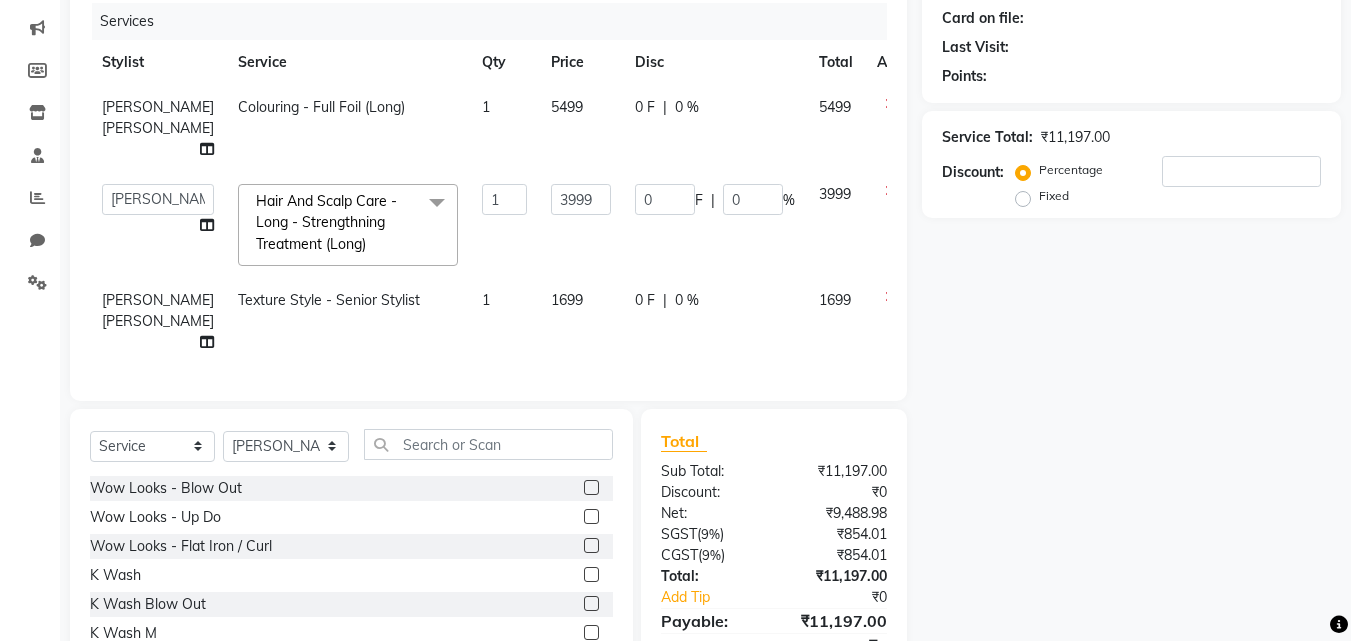 click on "1" 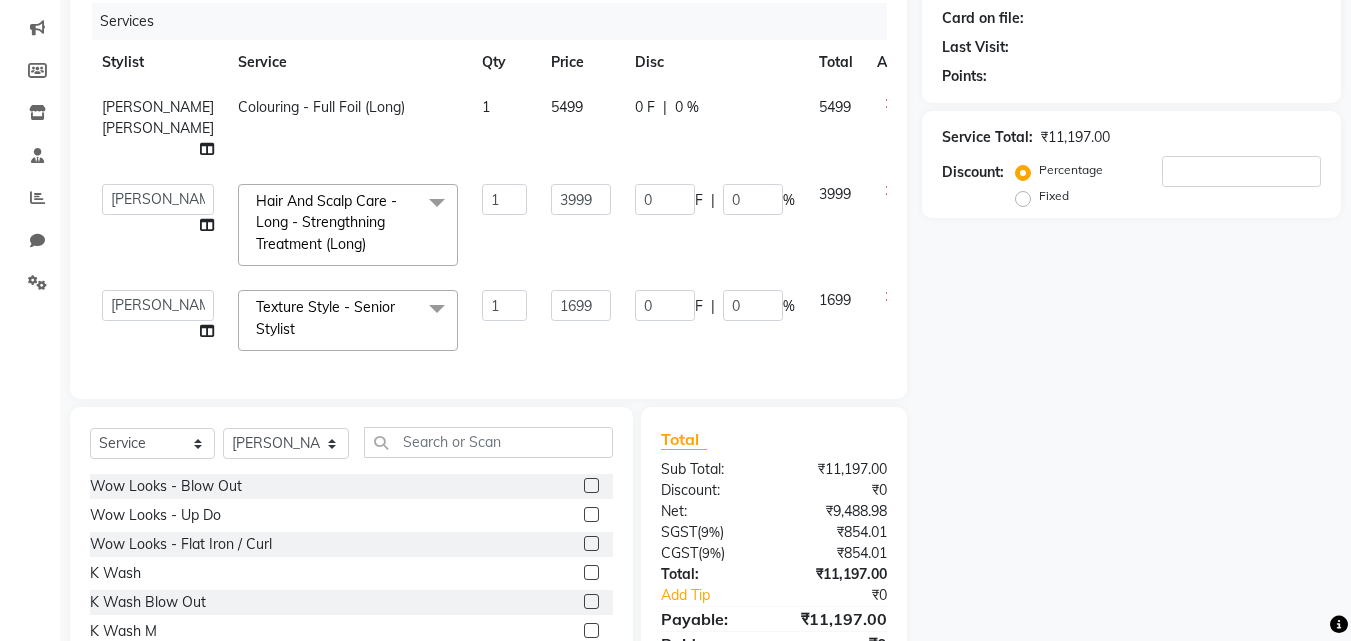 click 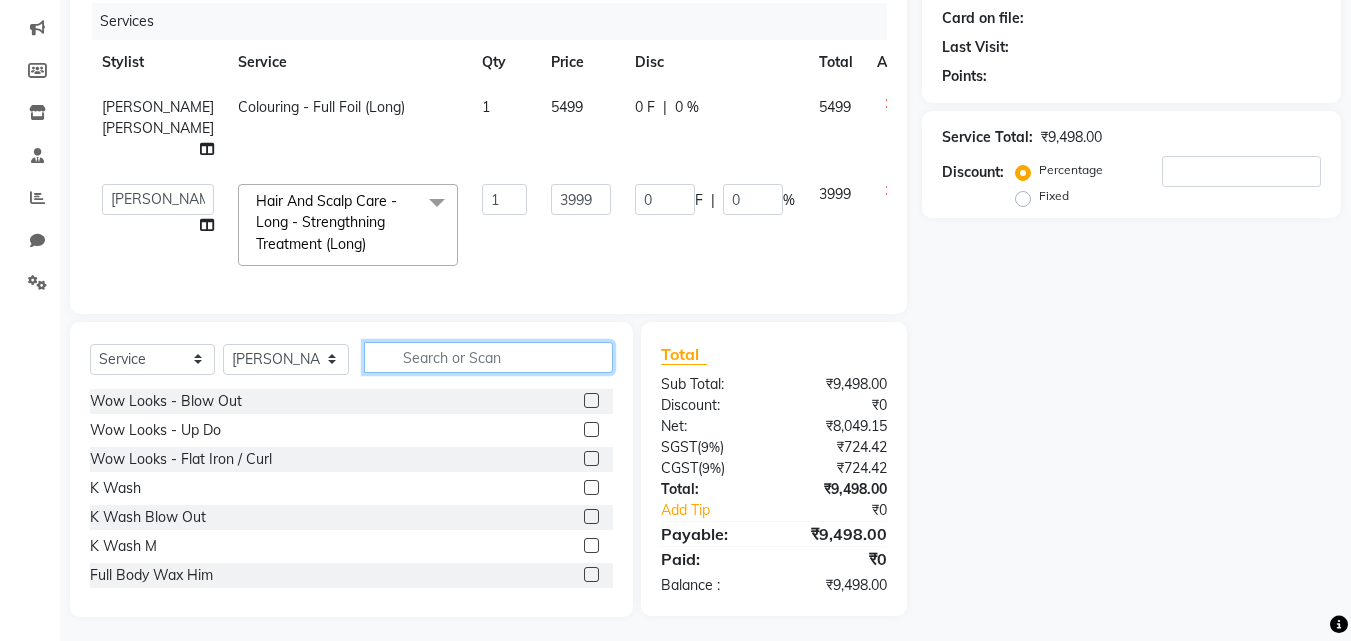 click 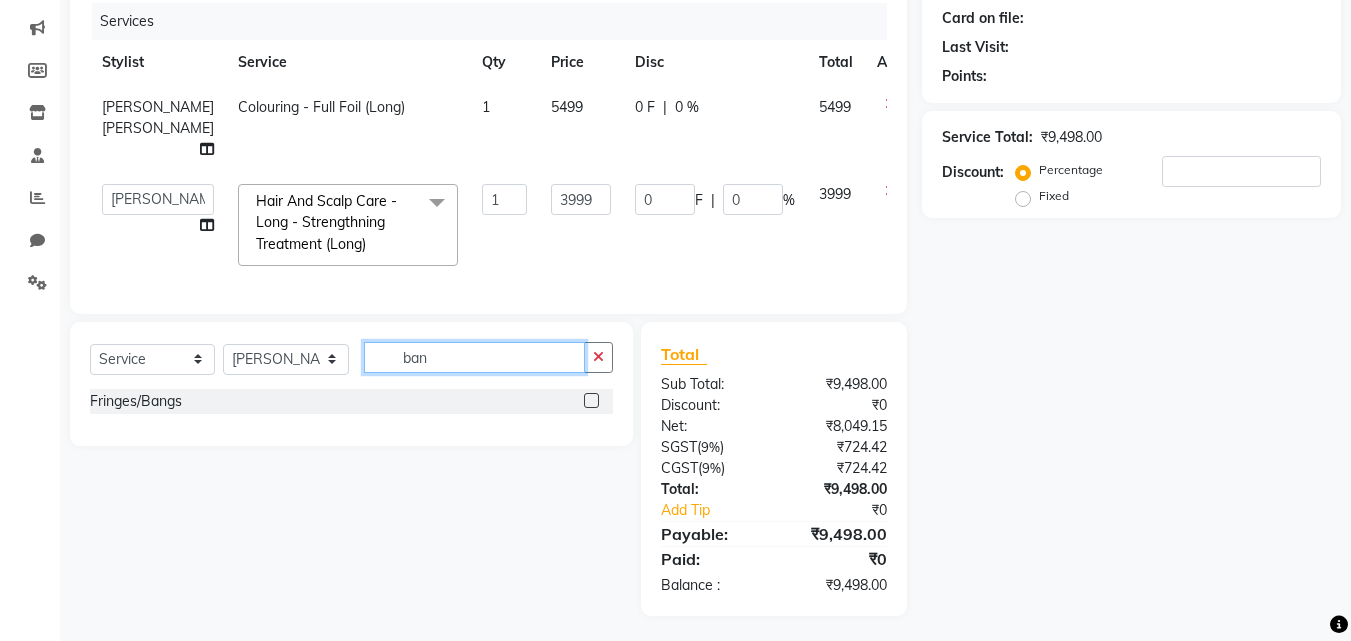 scroll, scrollTop: 244, scrollLeft: 0, axis: vertical 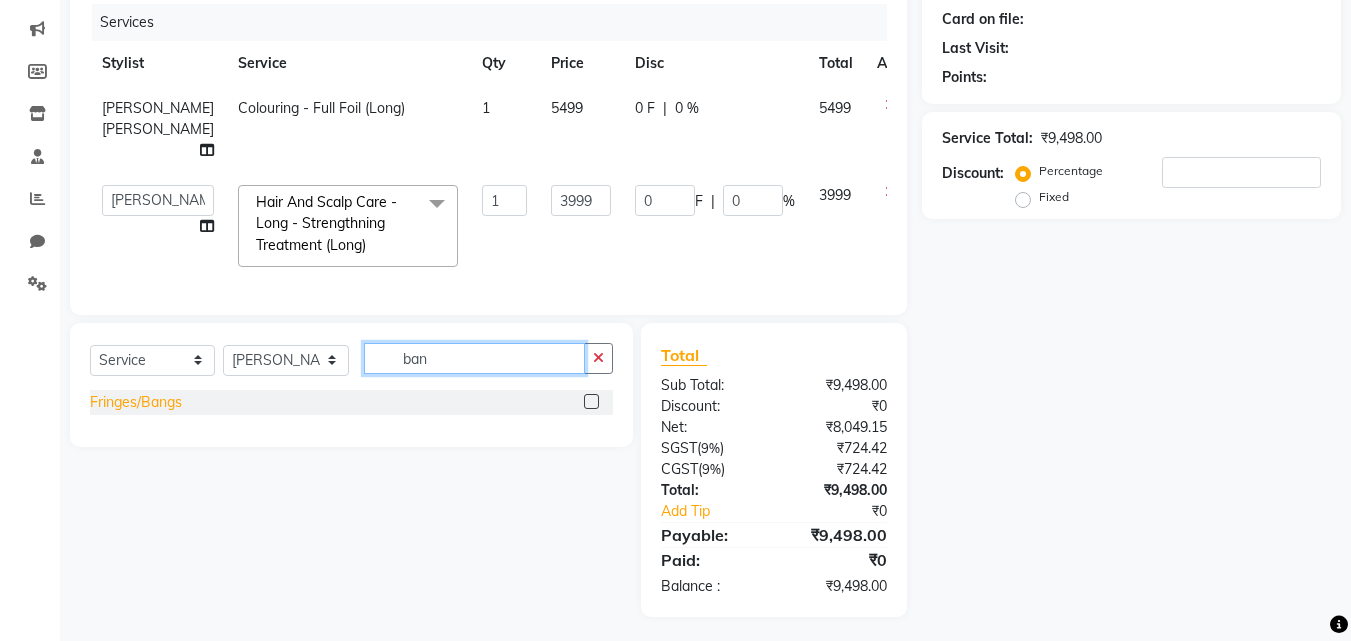 type on "ban" 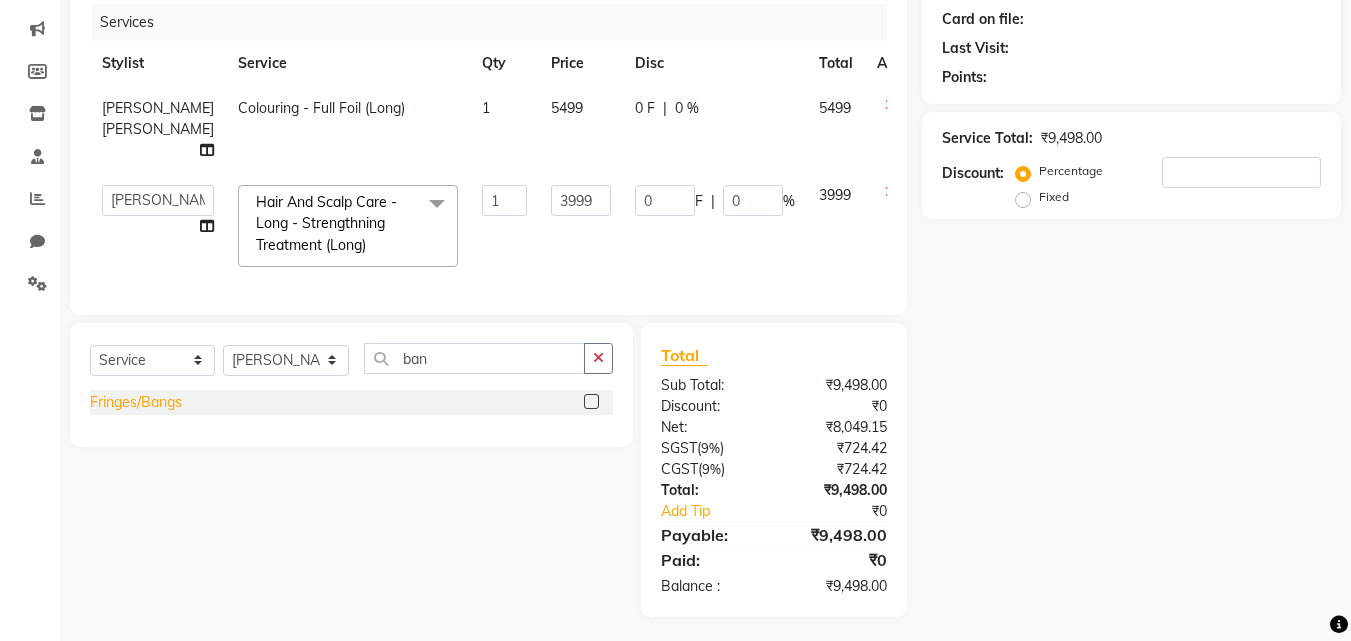 click on "Fringes/Bangs" 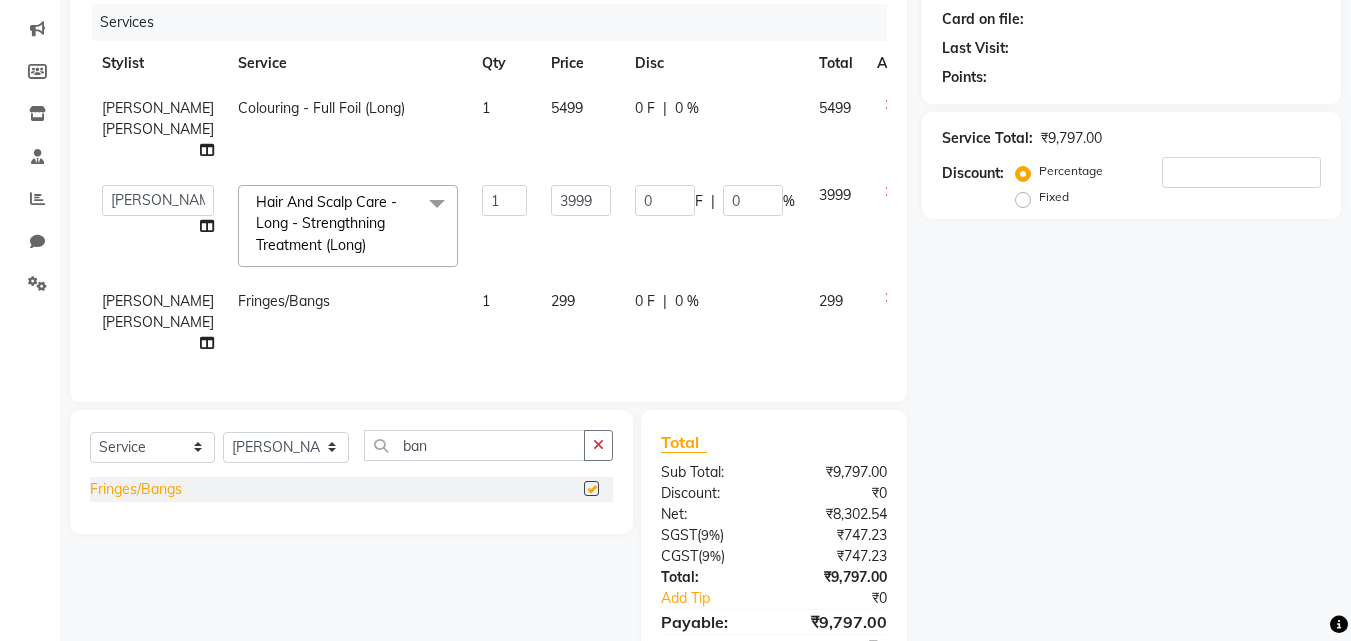 checkbox on "false" 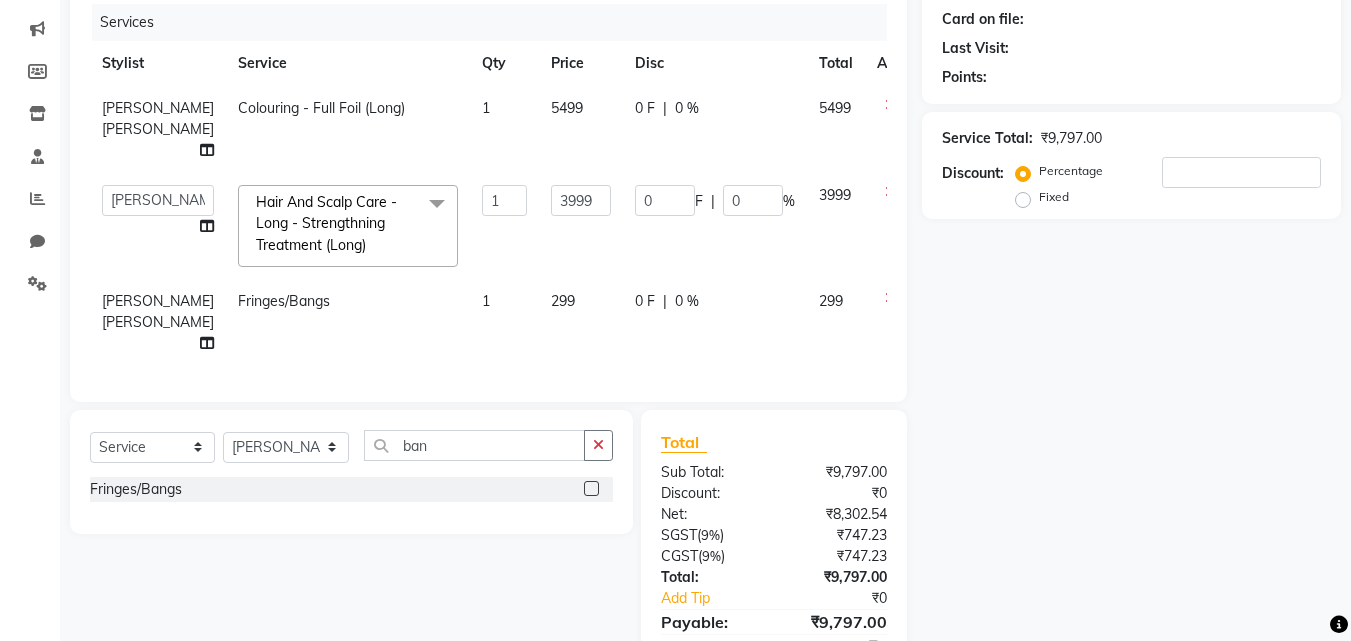 click on "299" 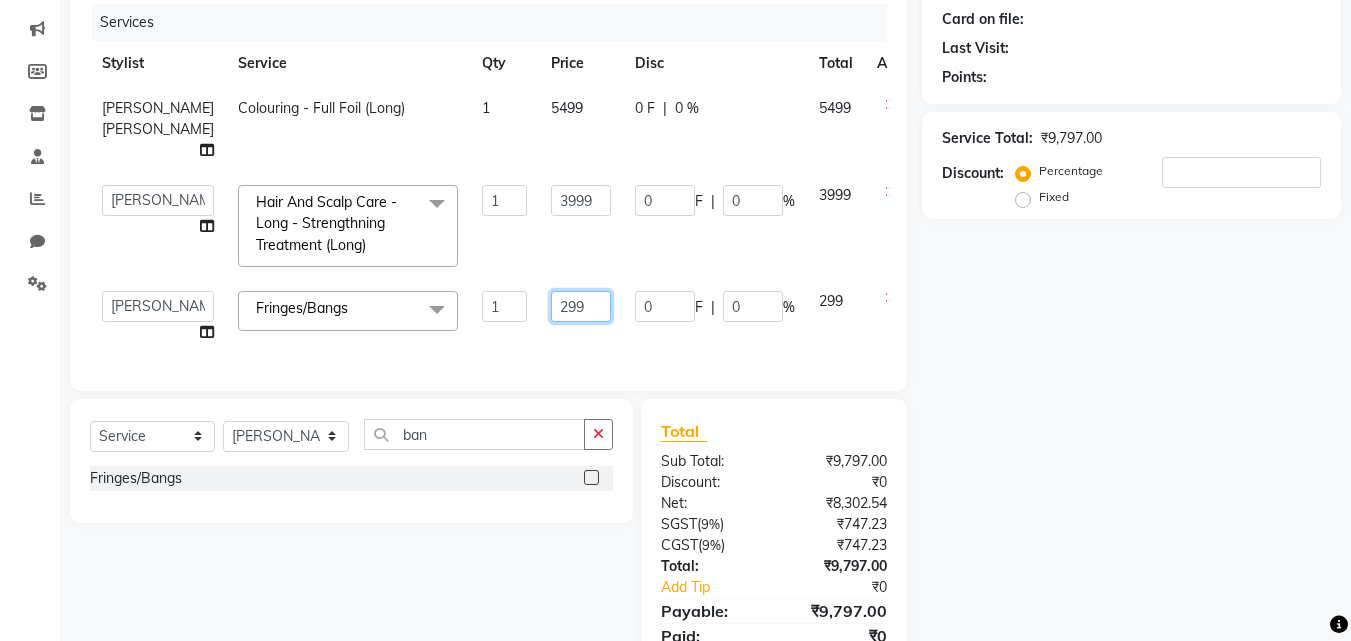 click on "299" 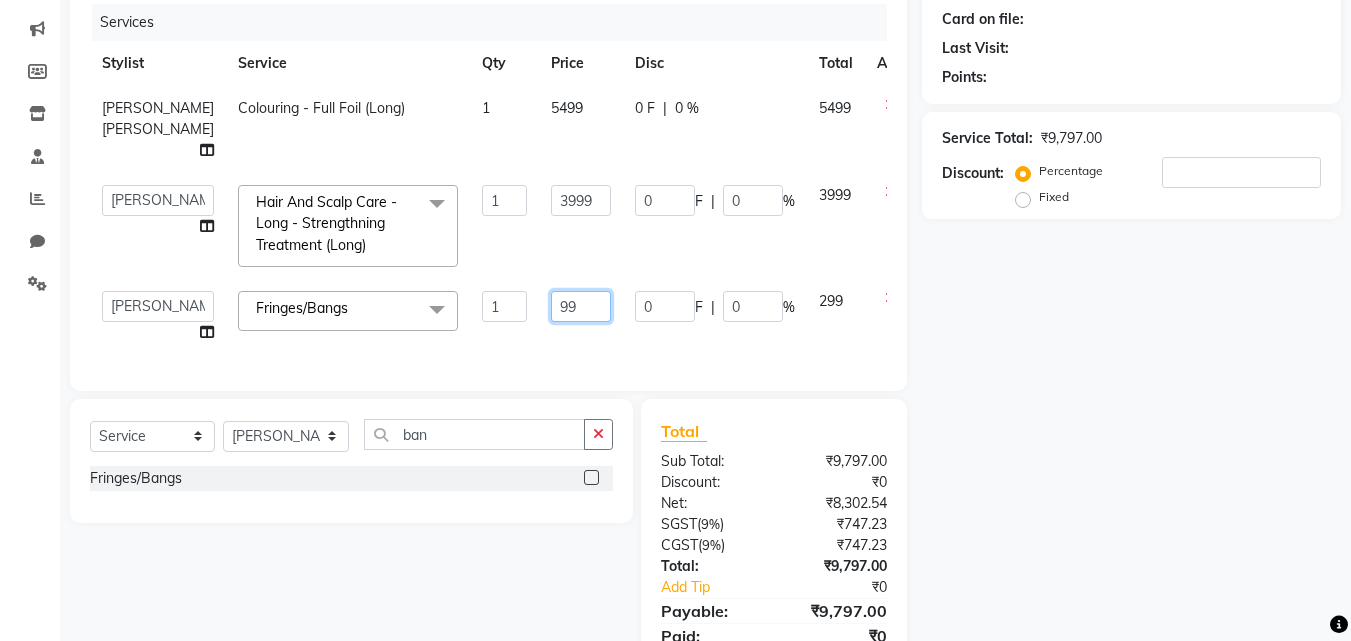 type on "499" 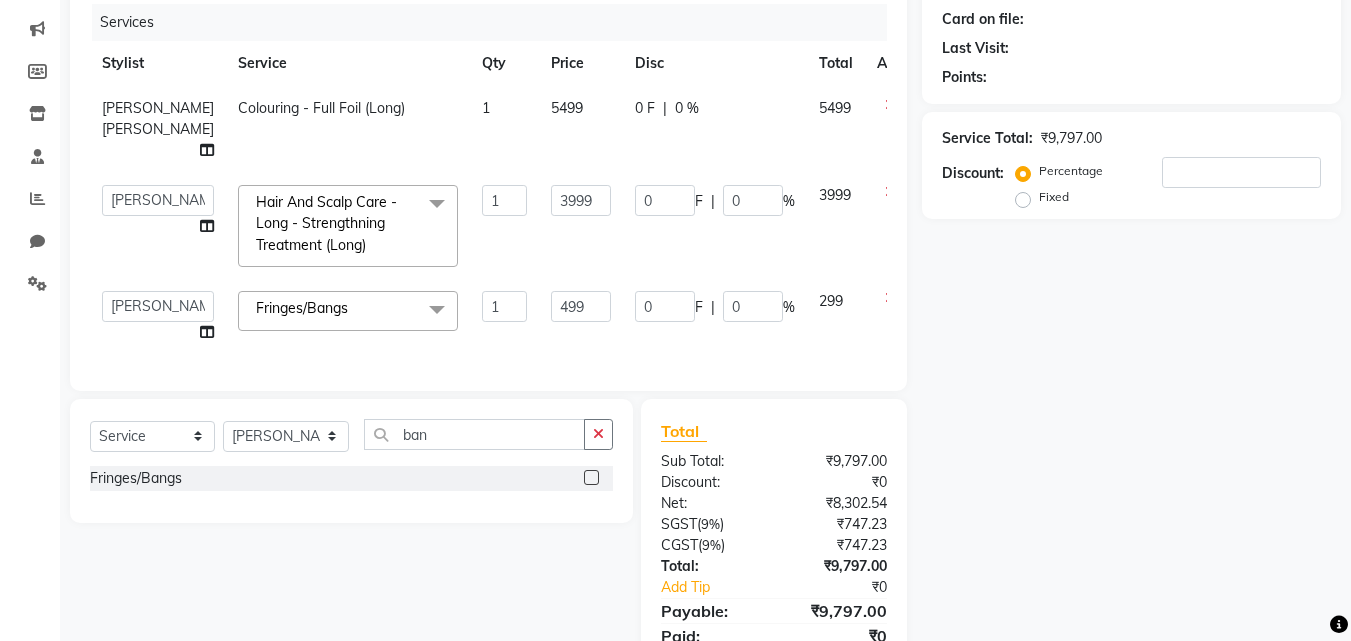 click on "0 F | 0 %" 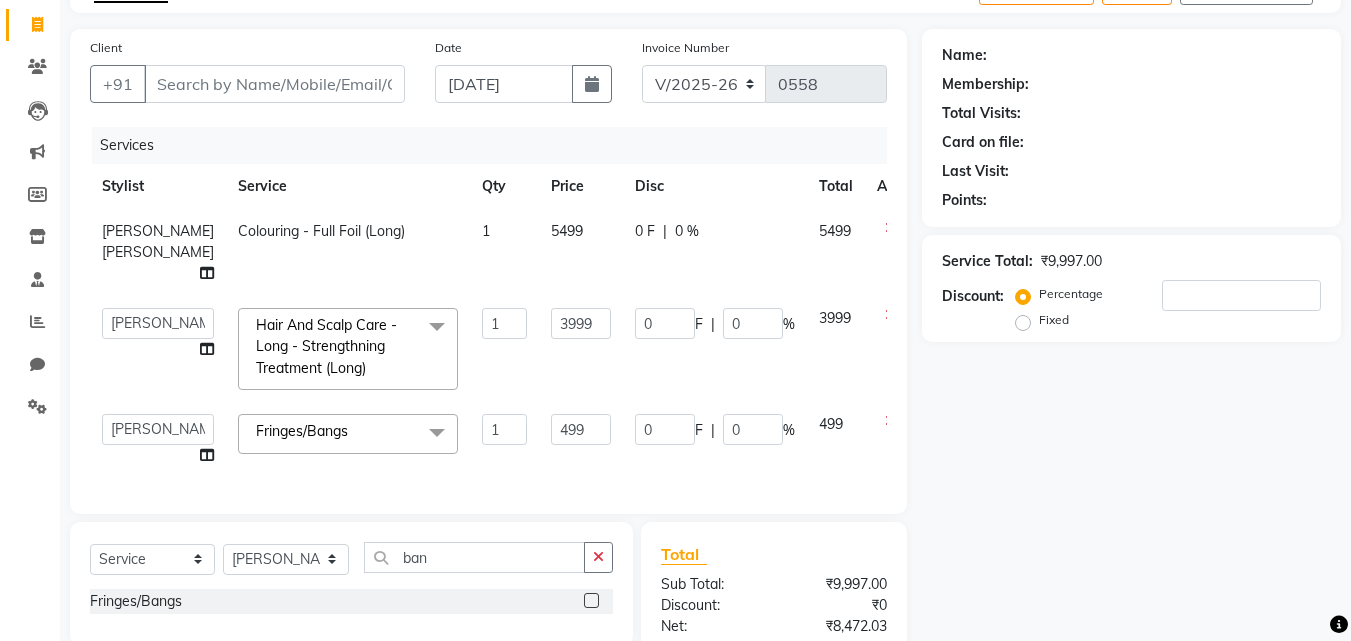 scroll, scrollTop: 120, scrollLeft: 0, axis: vertical 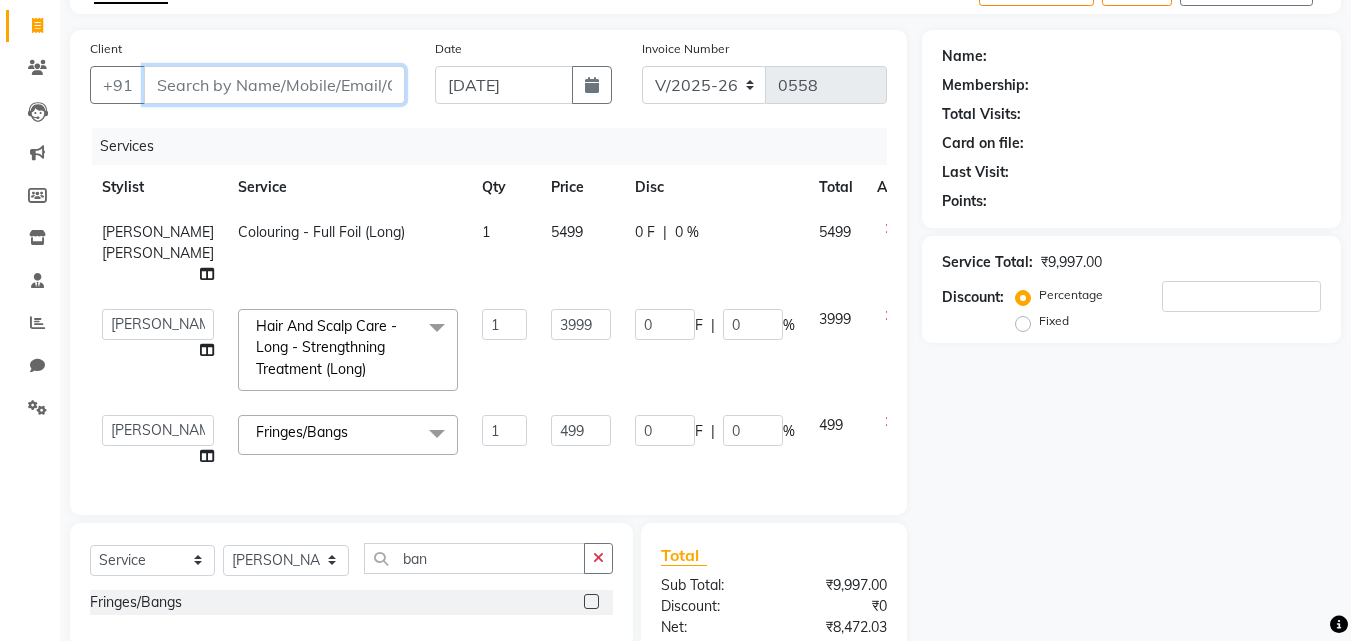 click on "Client" at bounding box center [274, 85] 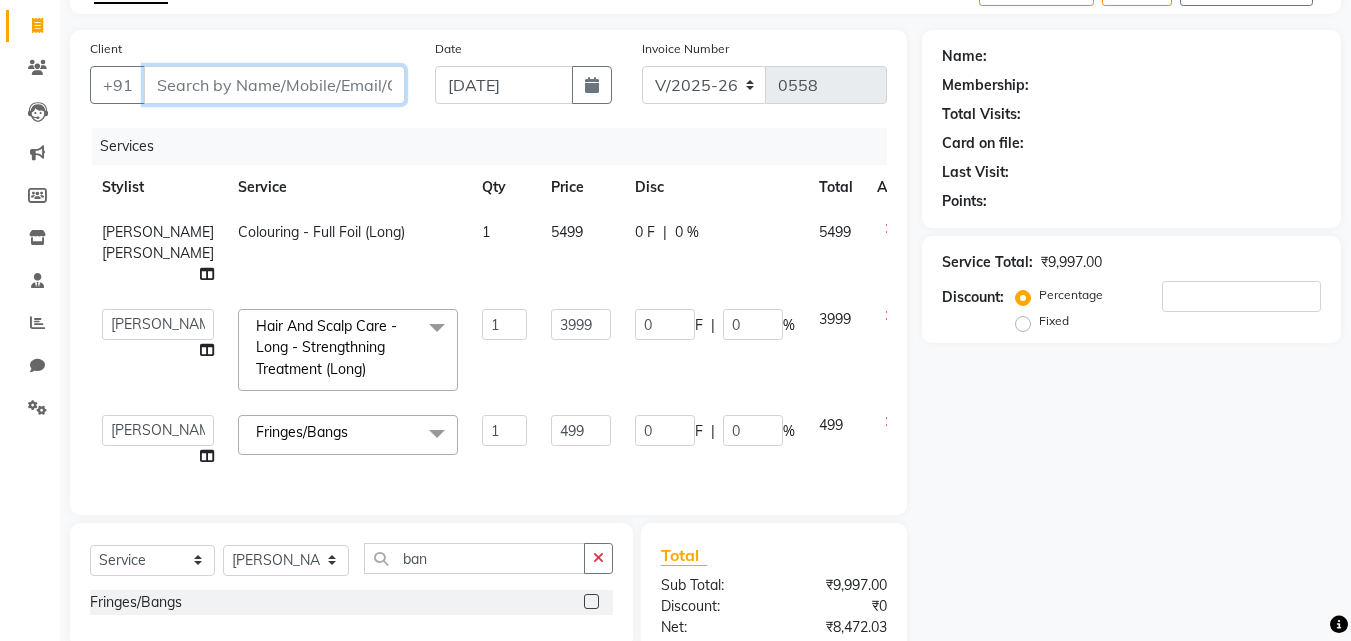 type on "9" 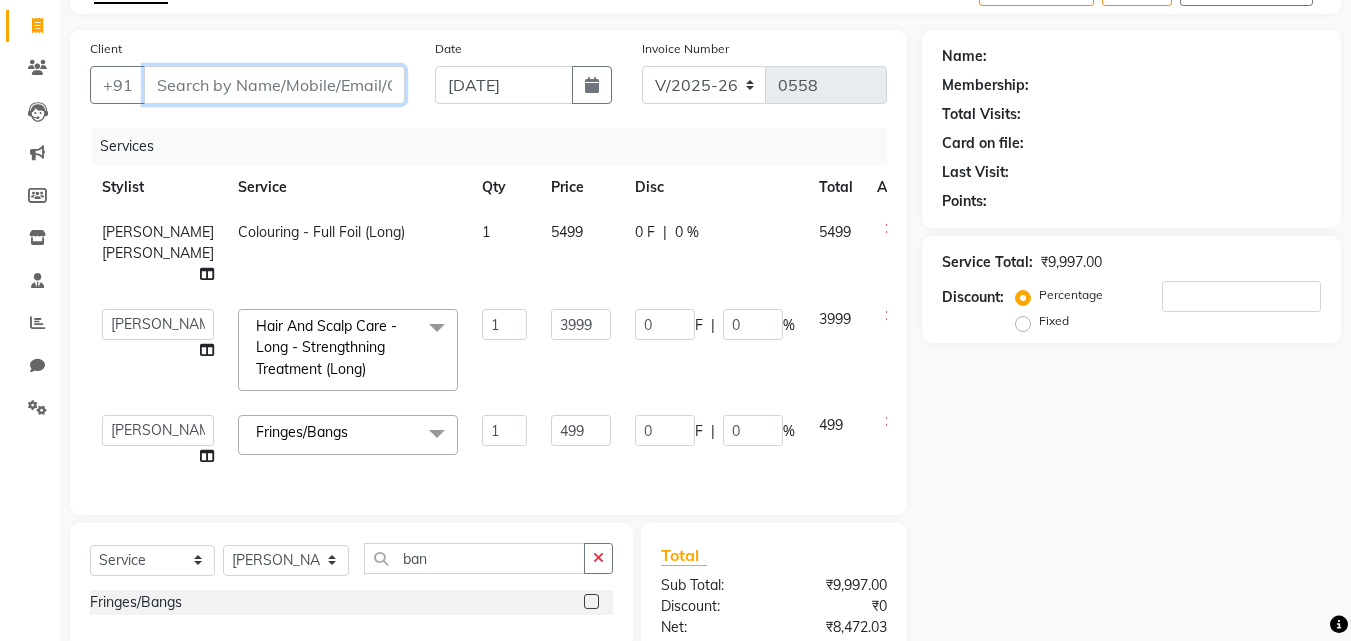 type on "0" 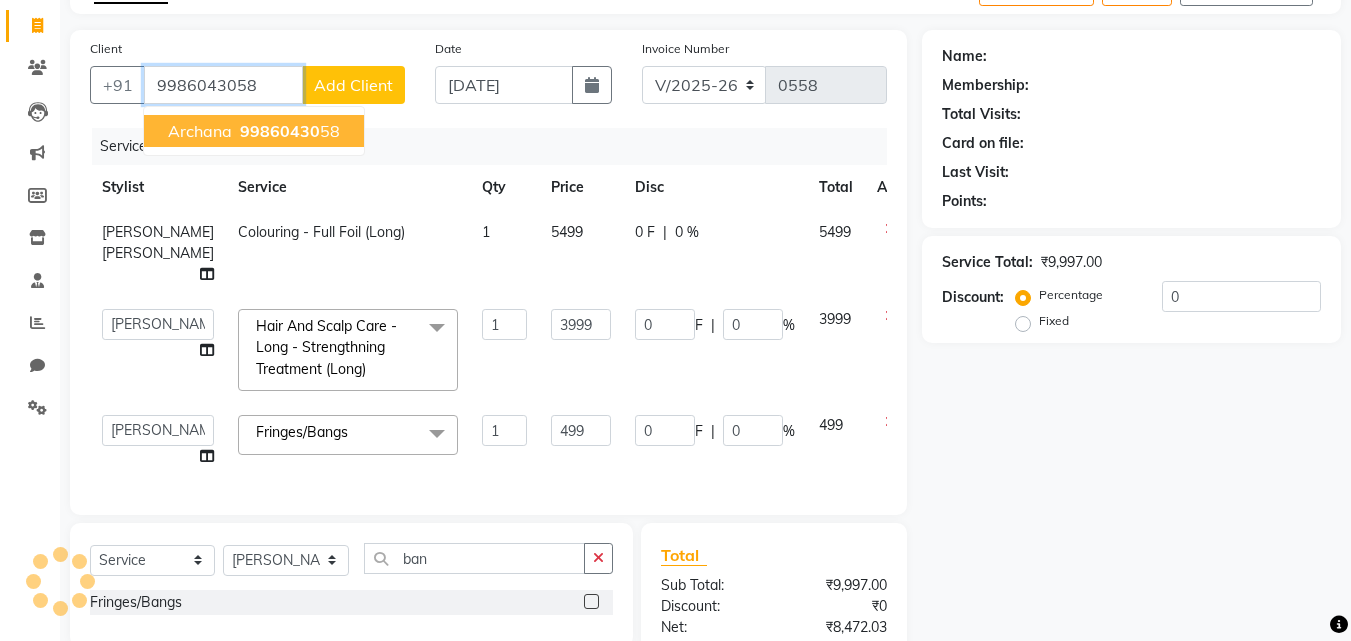 type on "9986043058" 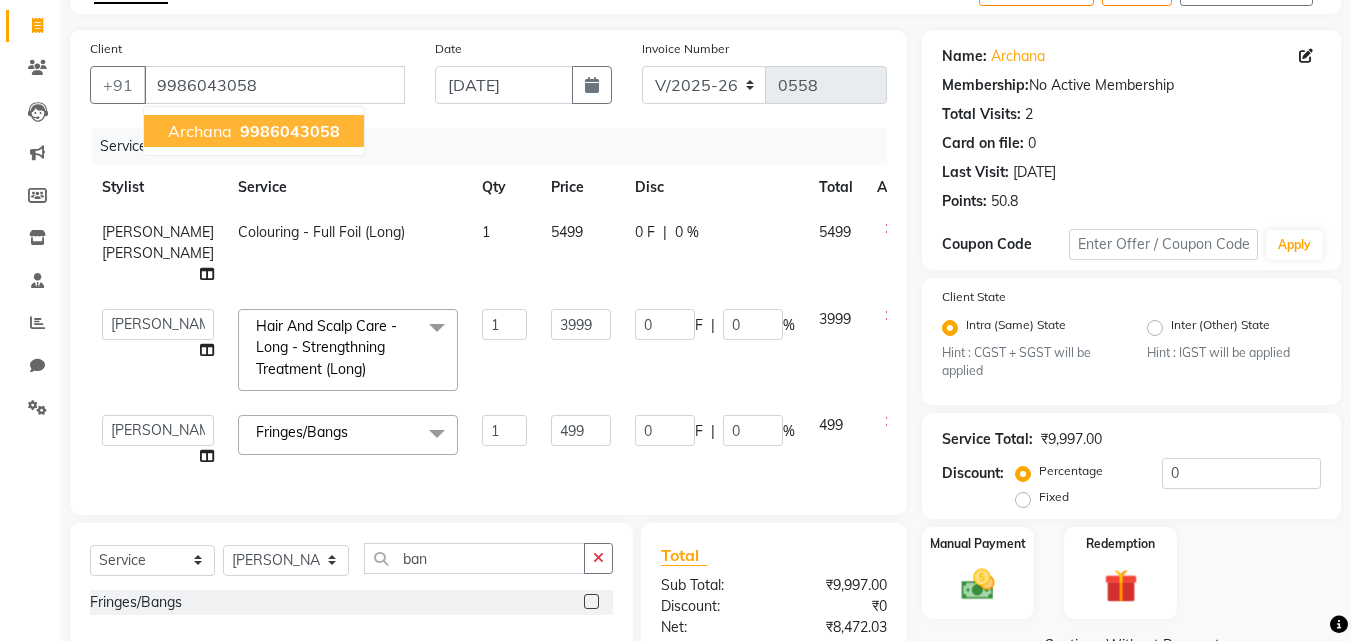 click on "9986043058" at bounding box center [290, 131] 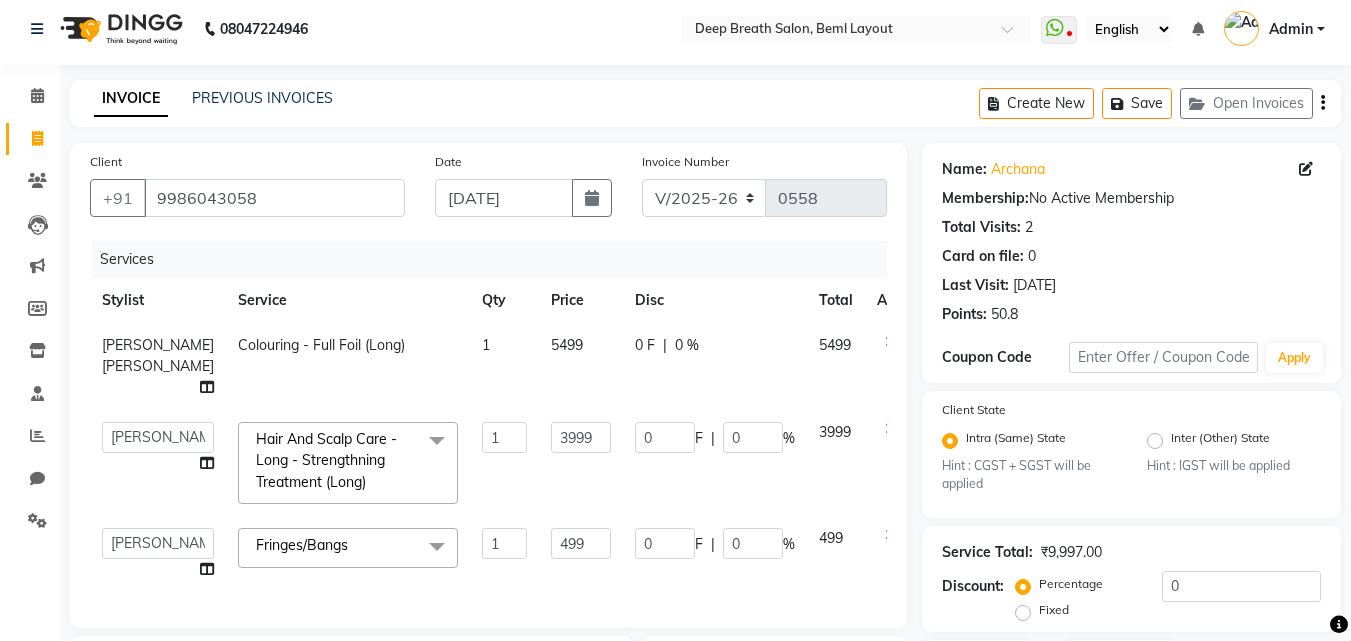 scroll, scrollTop: 0, scrollLeft: 0, axis: both 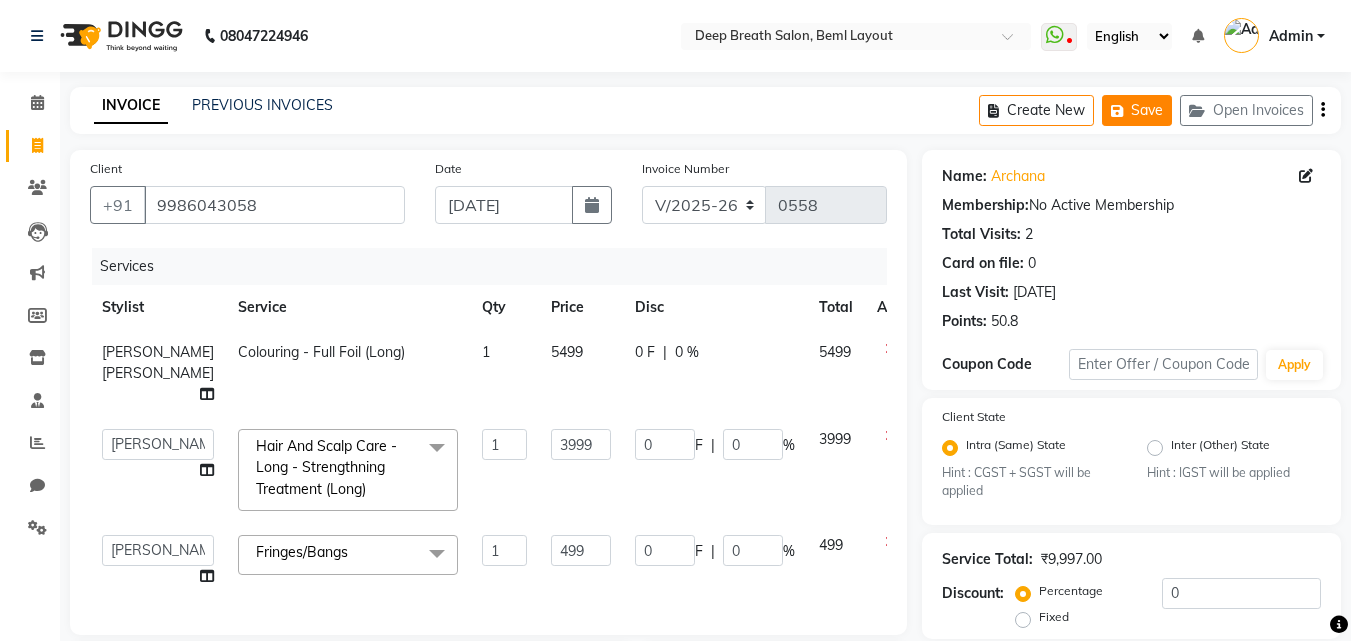 click on "Save" 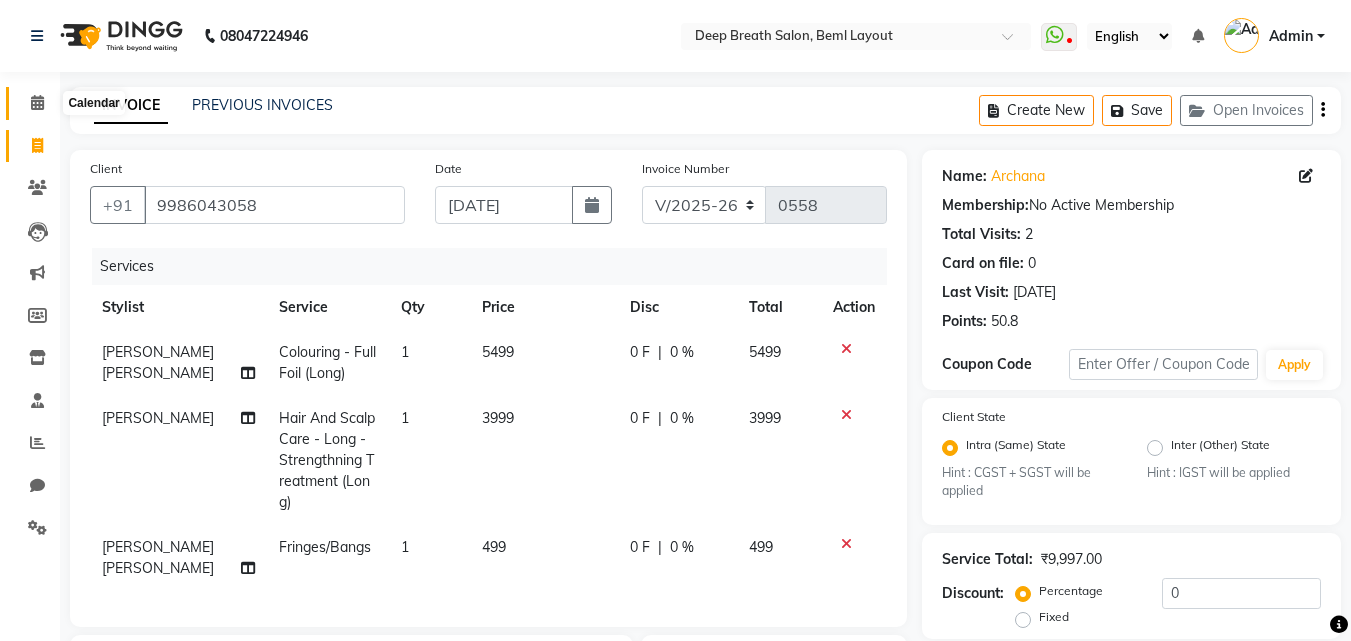 click 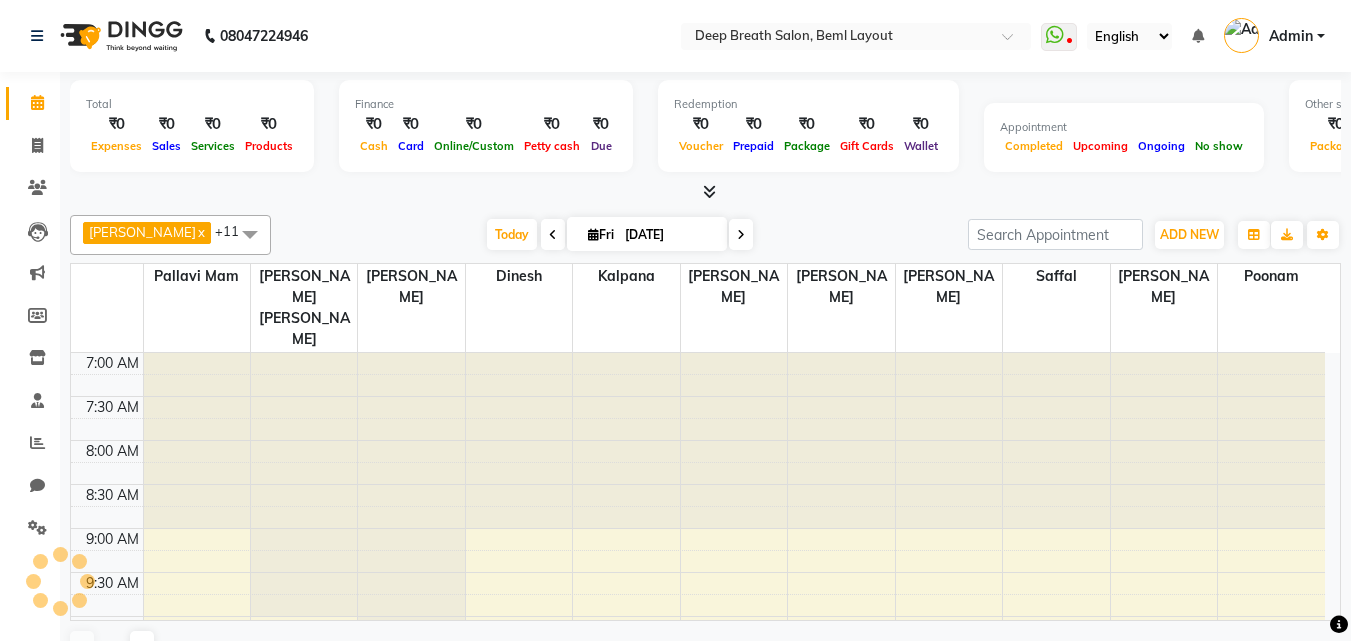 scroll, scrollTop: 989, scrollLeft: 0, axis: vertical 